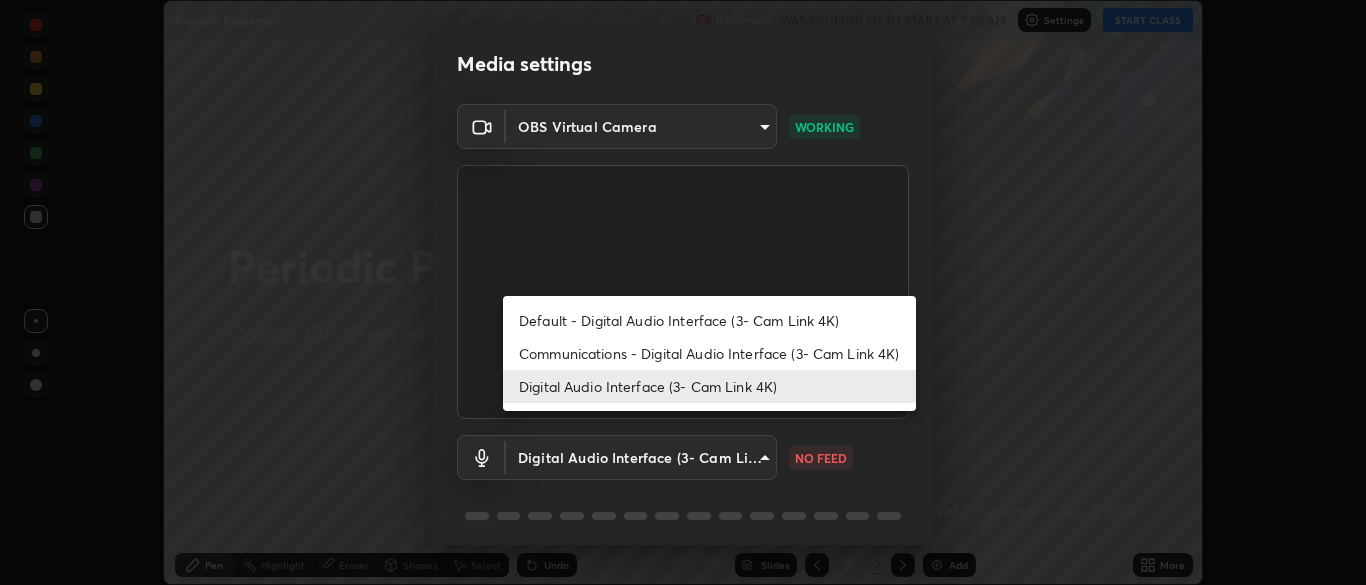 scroll, scrollTop: 0, scrollLeft: 0, axis: both 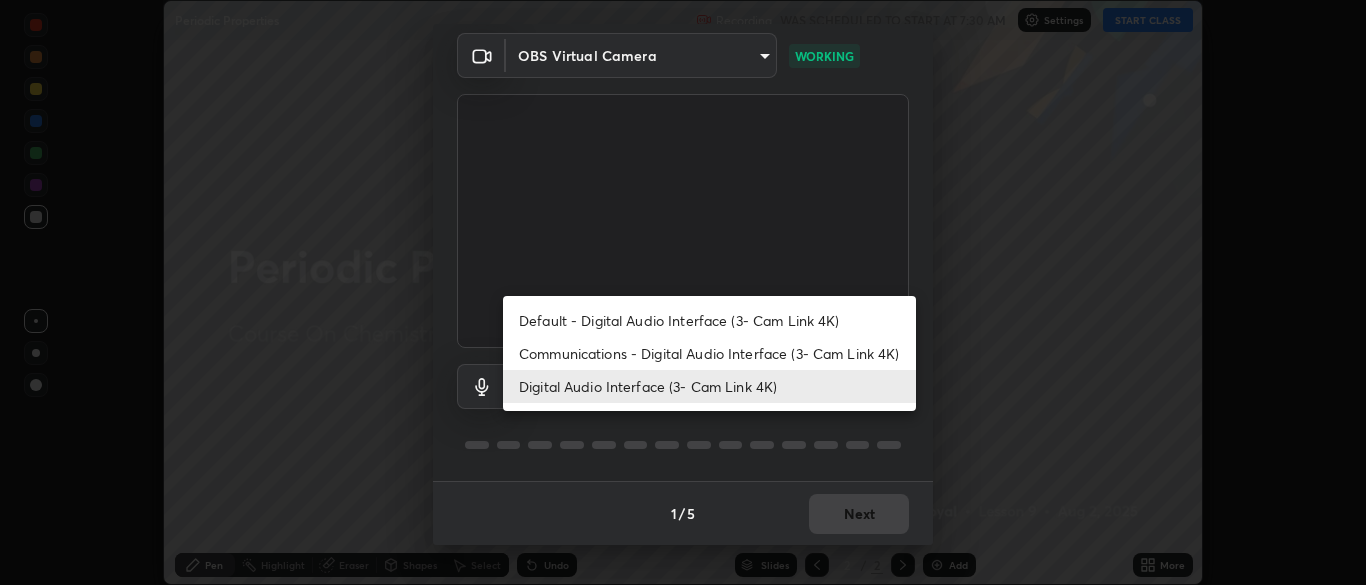click on "Default - Digital Audio Interface (3- Cam Link 4K)" at bounding box center [709, 320] 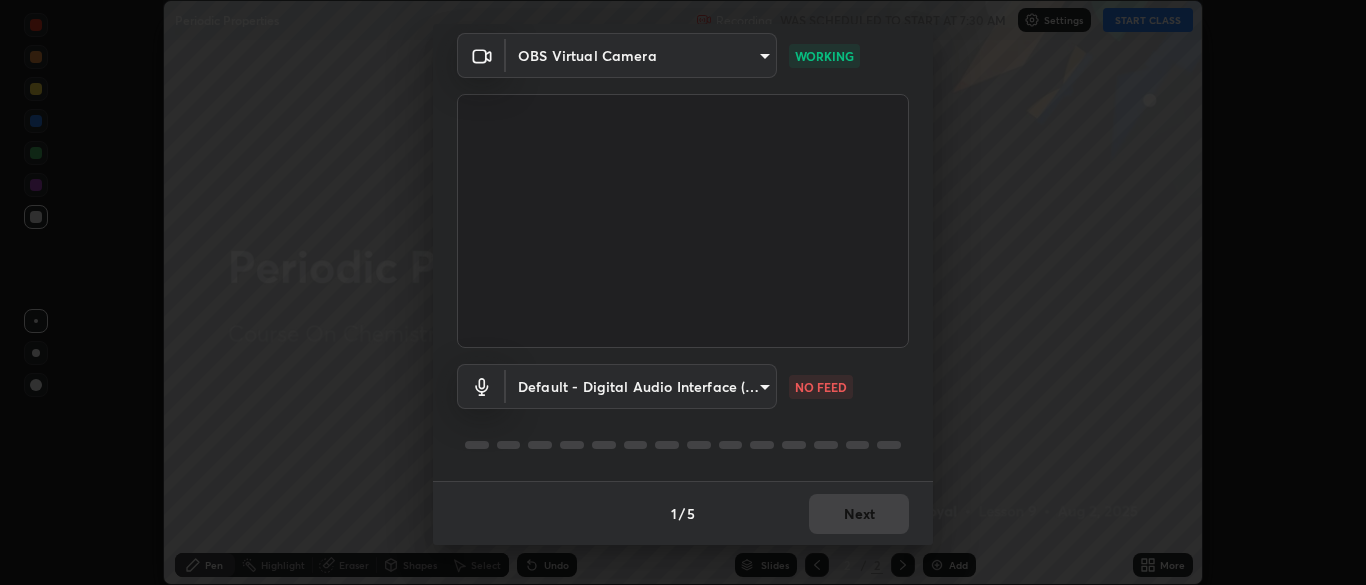 click on "Erase all Periodic Properties Recording WAS SCHEDULED TO START AT  7:30 AM Settings START CLASS Setting up your live class Periodic Properties • L9 of Course On Chemistry for JEE Growth 3 2027 [FIRST] [LAST] Pen Highlight Eraser Shapes Select Undo Slides 2 / 2 Add More No doubts shared Encourage your learners to ask a doubt for better clarity Report an issue Reason for reporting Buffering Chat not working Audio - Video sync issue Educator video quality low ​ Attach an image Report Media settings OBS Virtual Camera [HASH] WORKING Default - Digital Audio Interface (3- Cam Link 4K) default NO FEED 1 / 5 Next" at bounding box center [683, 292] 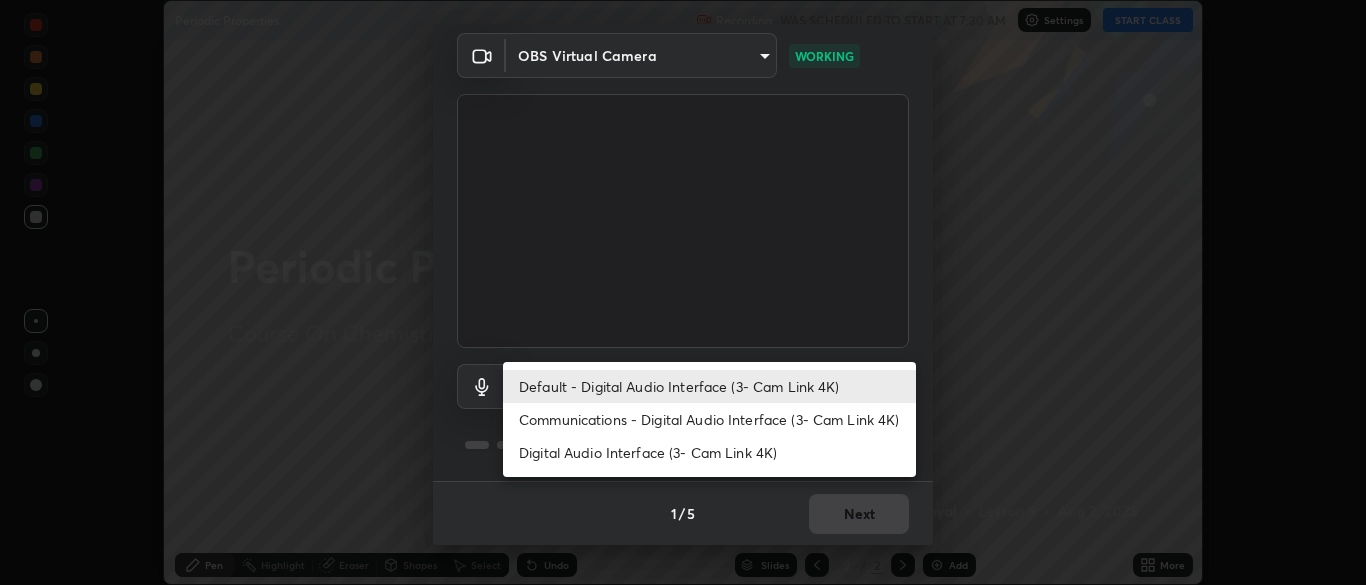 click on "Default - Digital Audio Interface (3- Cam Link 4K)" at bounding box center [709, 386] 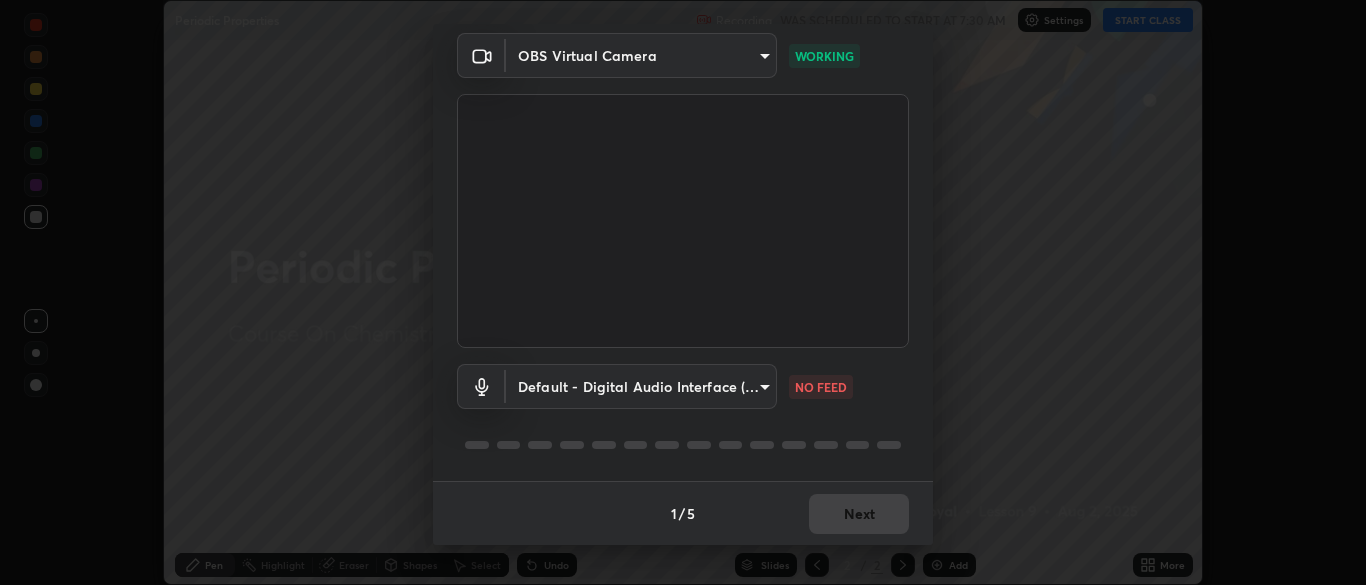 click on "Erase all Periodic Properties Recording WAS SCHEDULED TO START AT  7:30 AM Settings START CLASS Setting up your live class Periodic Properties • L9 of Course On Chemistry for JEE Growth 3 2027 [FIRST] [LAST] Pen Highlight Eraser Shapes Select Undo Slides 2 / 2 Add More No doubts shared Encourage your learners to ask a doubt for better clarity Report an issue Reason for reporting Buffering Chat not working Audio - Video sync issue Educator video quality low ​ Attach an image Report Media settings OBS Virtual Camera [HASH] WORKING Default - Digital Audio Interface (3- Cam Link 4K) default NO FEED 1 / 5 Next" at bounding box center [683, 292] 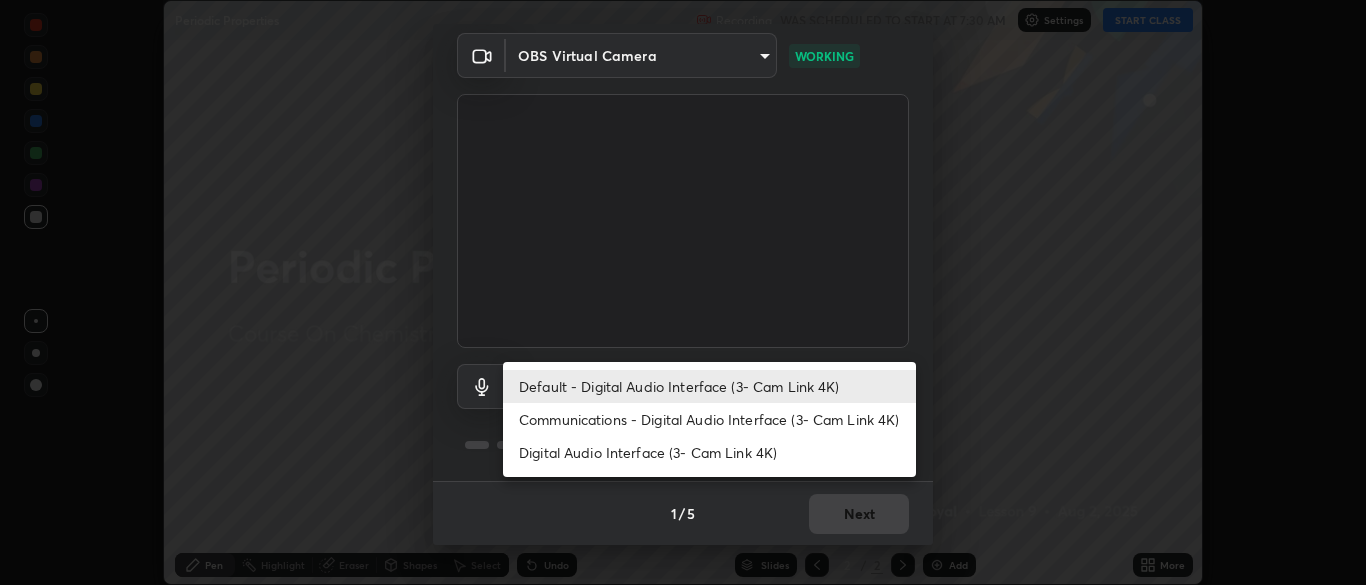 click on "Digital Audio Interface (3- Cam Link 4K)" at bounding box center [709, 452] 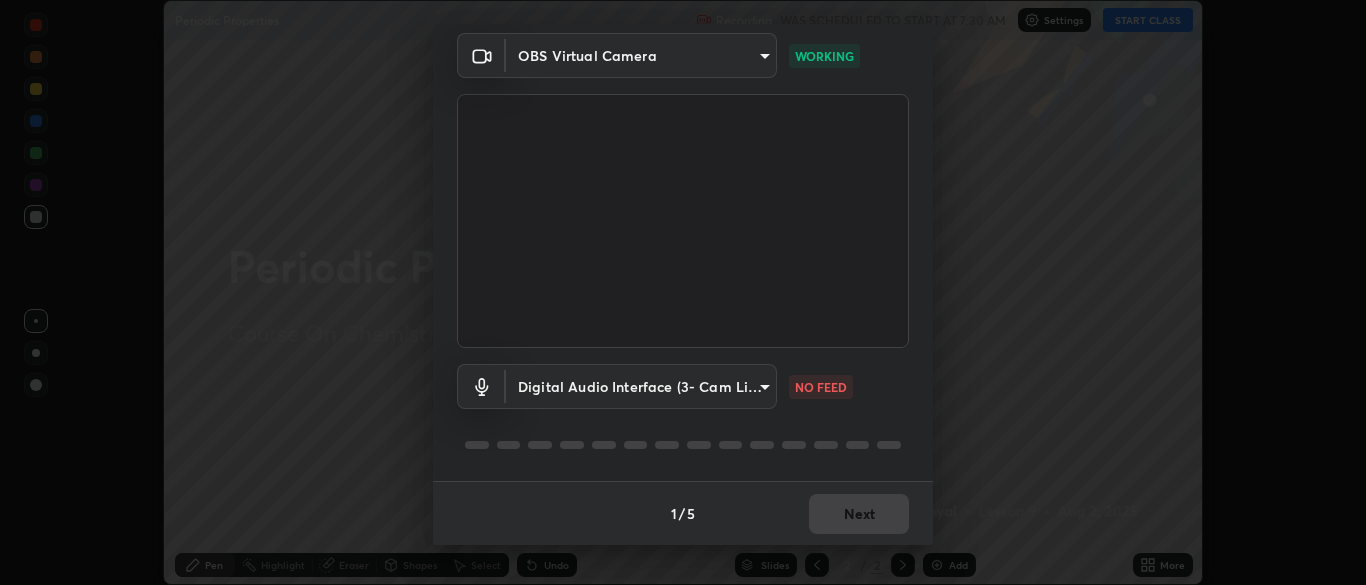click on "Erase all Periodic Properties Recording WAS SCHEDULED TO START AT  7:30 AM Settings START CLASS Setting up your live class Periodic Properties • L9 of Course On Chemistry for JEE Growth 3 2027 [FIRST] [LAST] Pen Highlight Eraser Shapes Select Undo Slides 2 / 2 Add More No doubts shared Encourage your learners to ask a doubt for better clarity Report an issue Reason for reporting Buffering Chat not working Audio - Video sync issue Educator video quality low ​ Attach an image Report Media settings OBS Virtual Camera [HASH] WORKING Digital Audio Interface (3- Cam Link 4K) [HASH] NO FEED 1 / 5 Next" at bounding box center [683, 292] 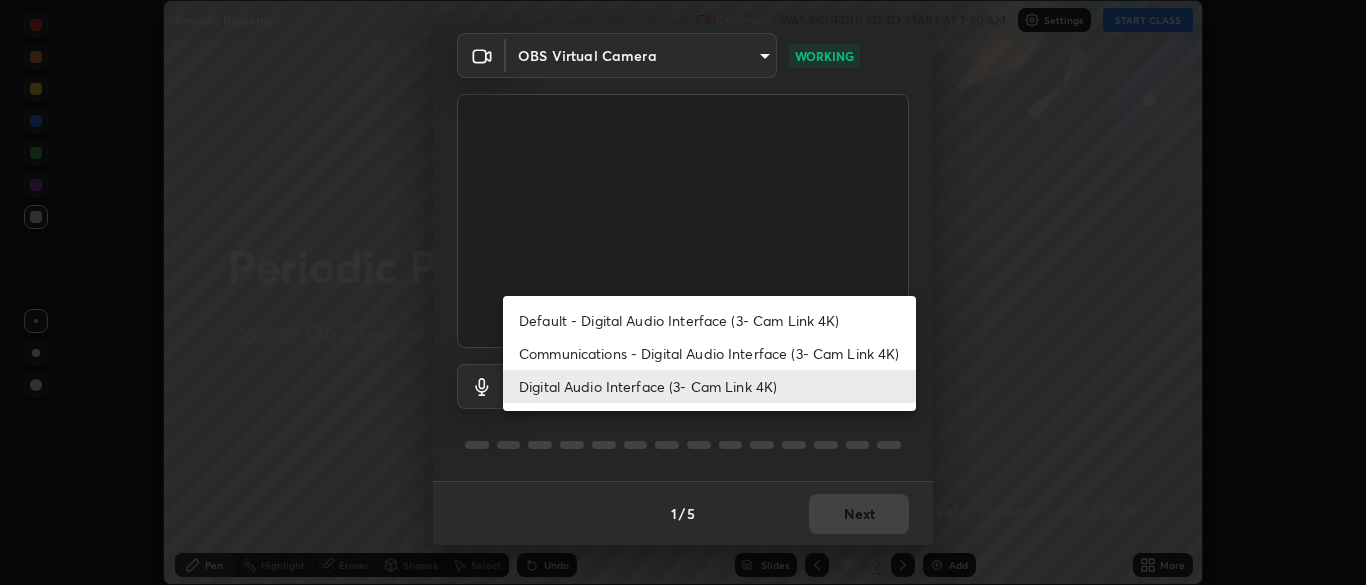 click on "Default - Digital Audio Interface (3- Cam Link 4K)" at bounding box center (709, 320) 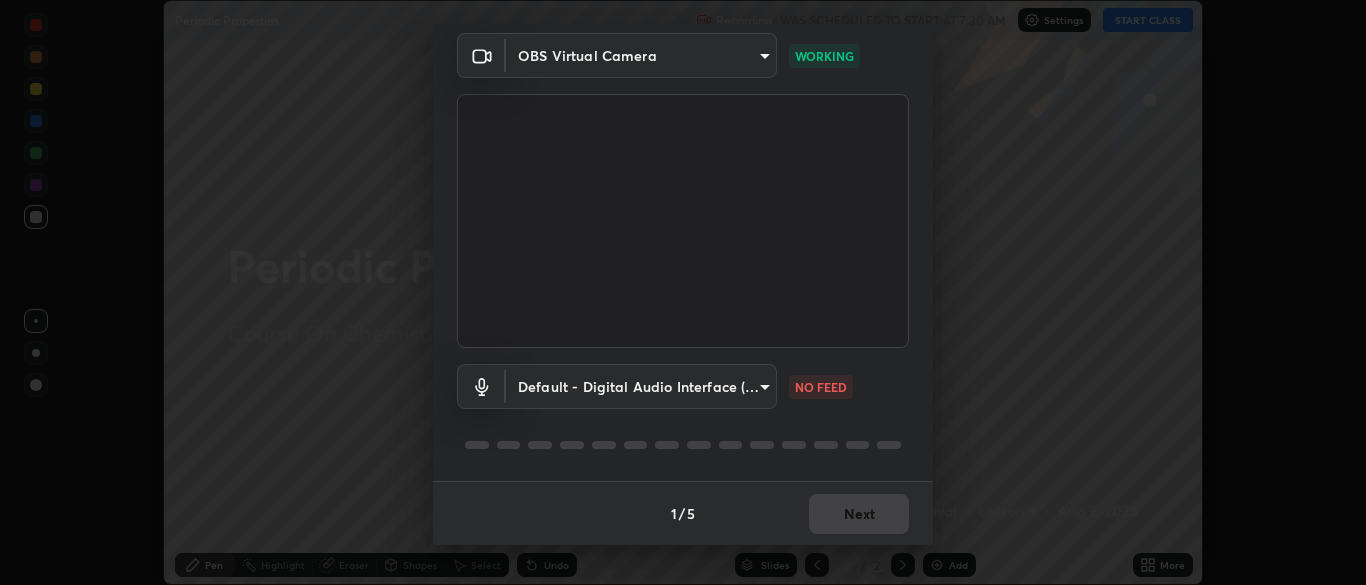 click on "NO FEED" at bounding box center (821, 387) 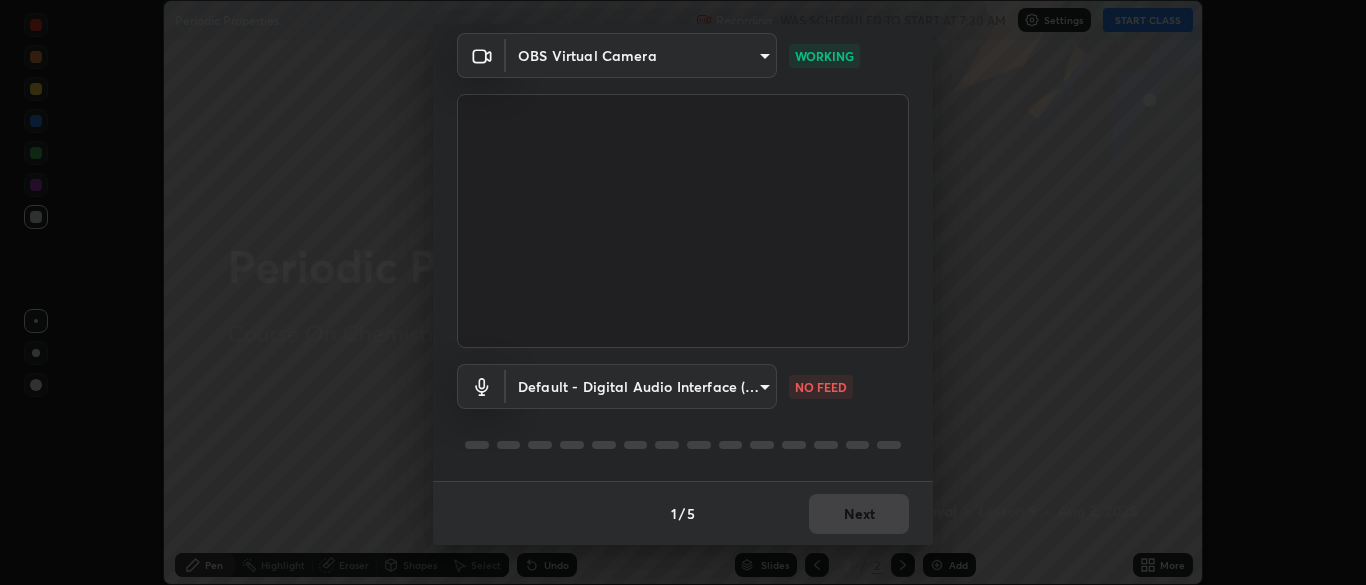 click on "Erase all Periodic Properties Recording WAS SCHEDULED TO START AT  7:30 AM Settings START CLASS Setting up your live class Periodic Properties • L9 of Course On Chemistry for JEE Growth 3 2027 [FIRST] [LAST] Pen Highlight Eraser Shapes Select Undo Slides 2 / 2 Add More No doubts shared Encourage your learners to ask a doubt for better clarity Report an issue Reason for reporting Buffering Chat not working Audio - Video sync issue Educator video quality low ​ Attach an image Report Media settings OBS Virtual Camera [HASH] WORKING Default - Digital Audio Interface (3- Cam Link 4K) default NO FEED 1 / 5 Next" at bounding box center [683, 292] 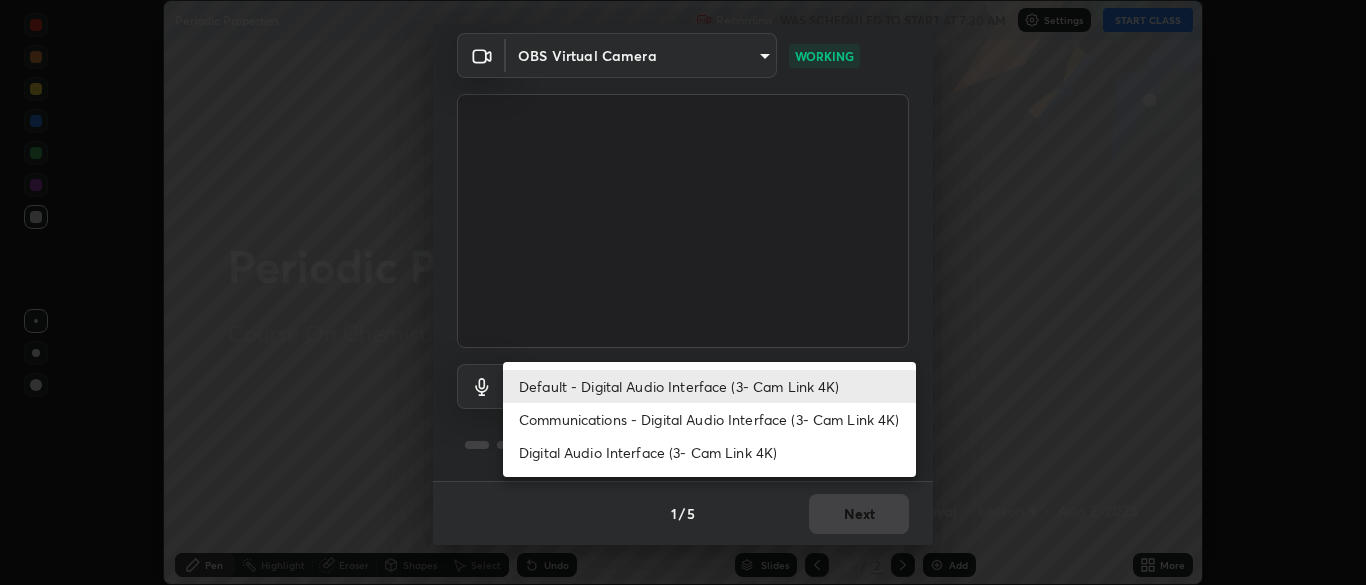 click on "Digital Audio Interface (3- Cam Link 4K)" at bounding box center [709, 452] 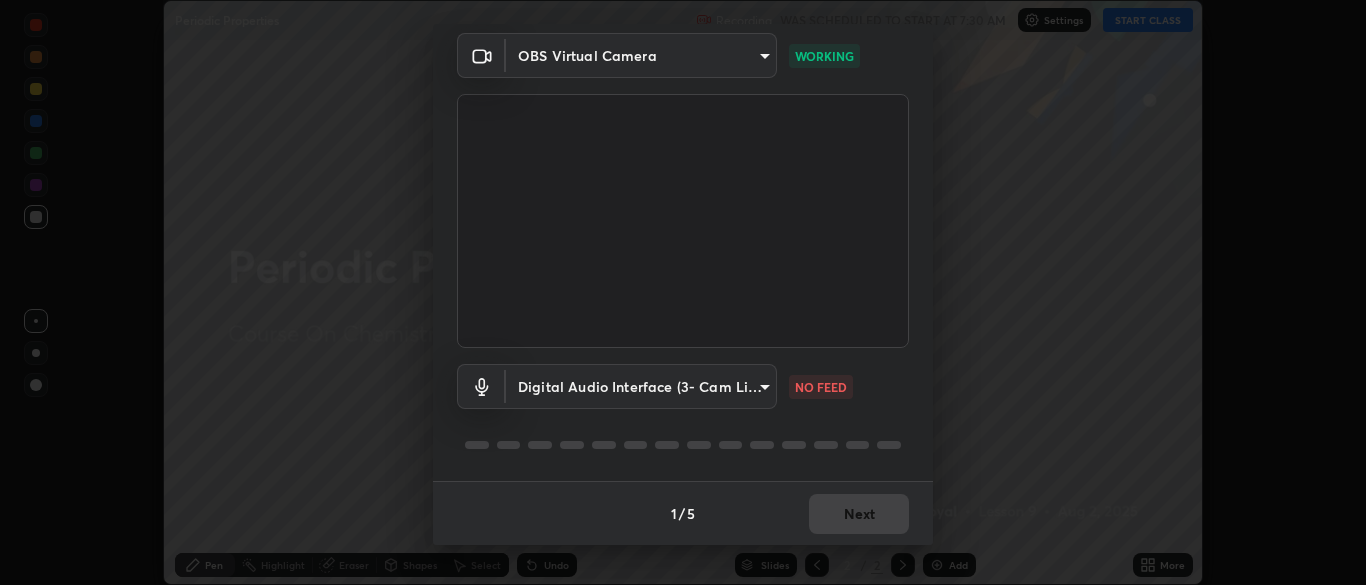 click on "Erase all Periodic Properties Recording WAS SCHEDULED TO START AT  7:30 AM Settings START CLASS Setting up your live class Periodic Properties • L9 of Course On Chemistry for JEE Growth 3 2027 [FIRST] [LAST] Pen Highlight Eraser Shapes Select Undo Slides 2 / 2 Add More No doubts shared Encourage your learners to ask a doubt for better clarity Report an issue Reason for reporting Buffering Chat not working Audio - Video sync issue Educator video quality low ​ Attach an image Report Media settings OBS Virtual Camera [HASH] WORKING Digital Audio Interface (3- Cam Link 4K) [HASH] NO FEED 1 / 5 Next" at bounding box center [683, 292] 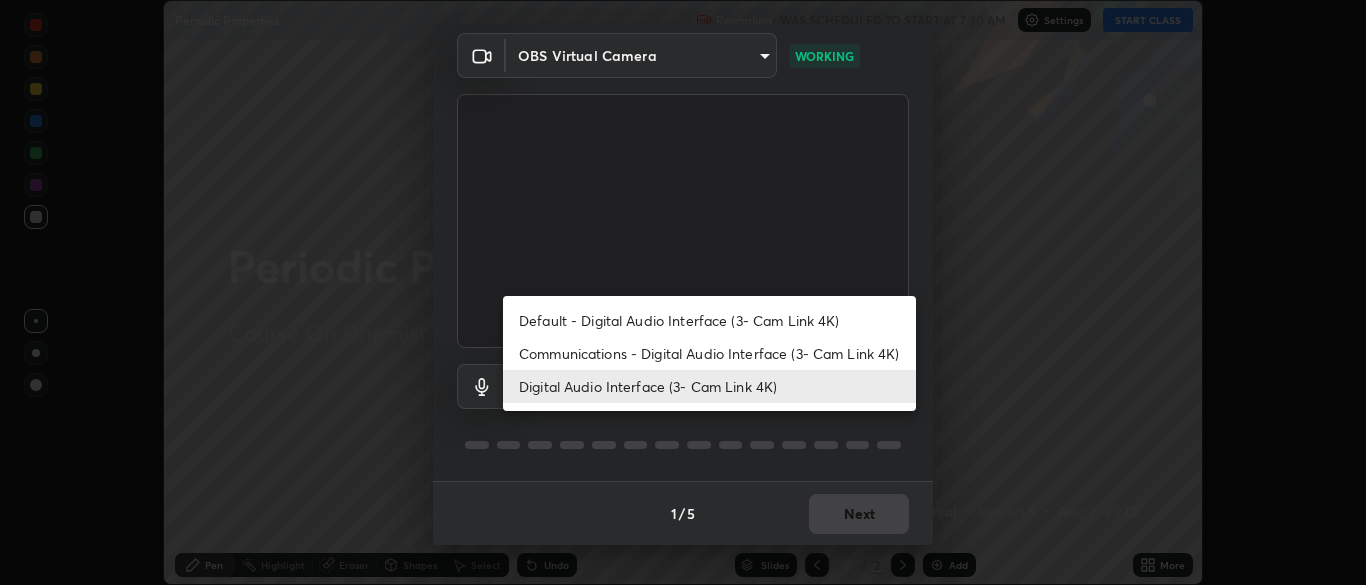click on "Default - Digital Audio Interface (3- Cam Link 4K)" at bounding box center [709, 320] 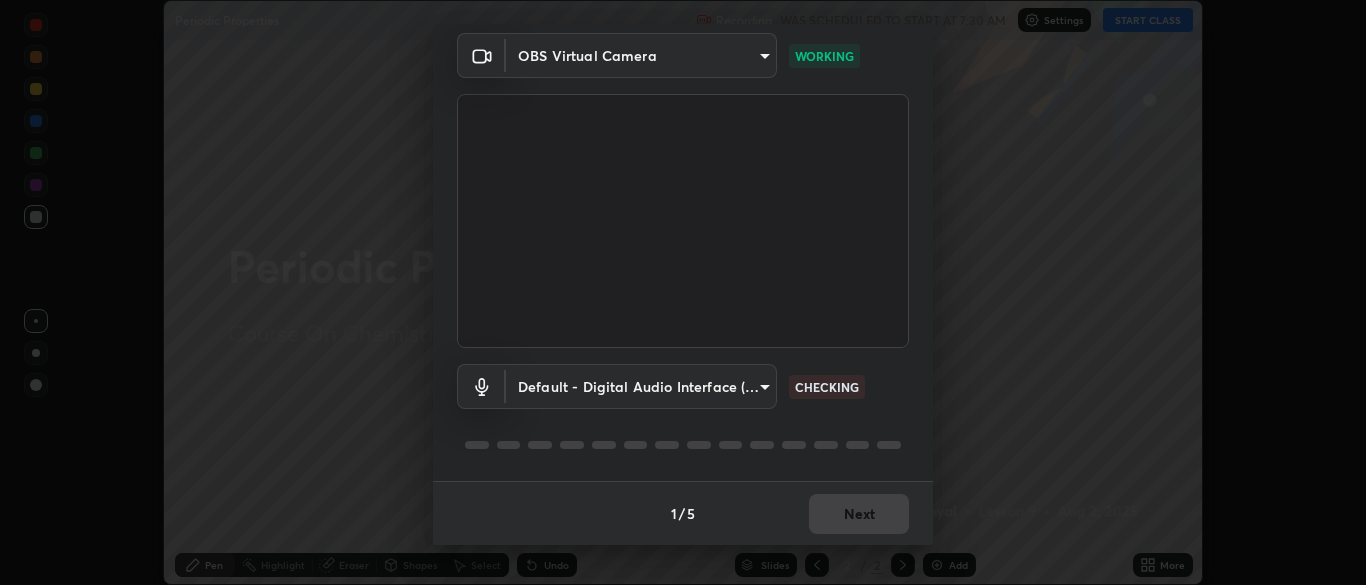 click on "Erase all Periodic Properties Recording WAS SCHEDULED TO START AT  7:30 AM Settings START CLASS Setting up your live class Periodic Properties • L9 of Course On Chemistry for JEE Growth 3 2027 [FIRST] [LAST] Pen Highlight Eraser Shapes Select Undo Slides 2 / 2 Add More No doubts shared Encourage your learners to ask a doubt for better clarity Report an issue Reason for reporting Buffering Chat not working Audio - Video sync issue Educator video quality low ​ Attach an image Report Media settings OBS Virtual Camera [HASH] WORKING Default - Digital Audio Interface (3- Cam Link 4K) default CHECKING 1 / 5 Next" at bounding box center [683, 292] 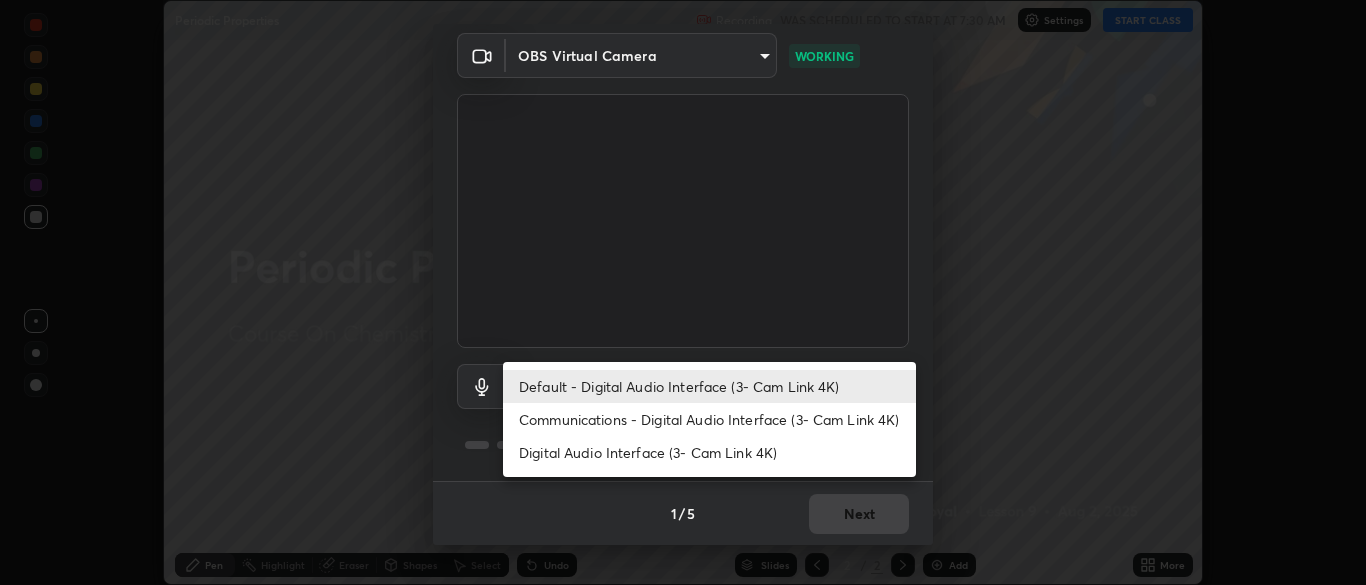 click on "Default - Digital Audio Interface (3- Cam Link 4K)" at bounding box center (709, 386) 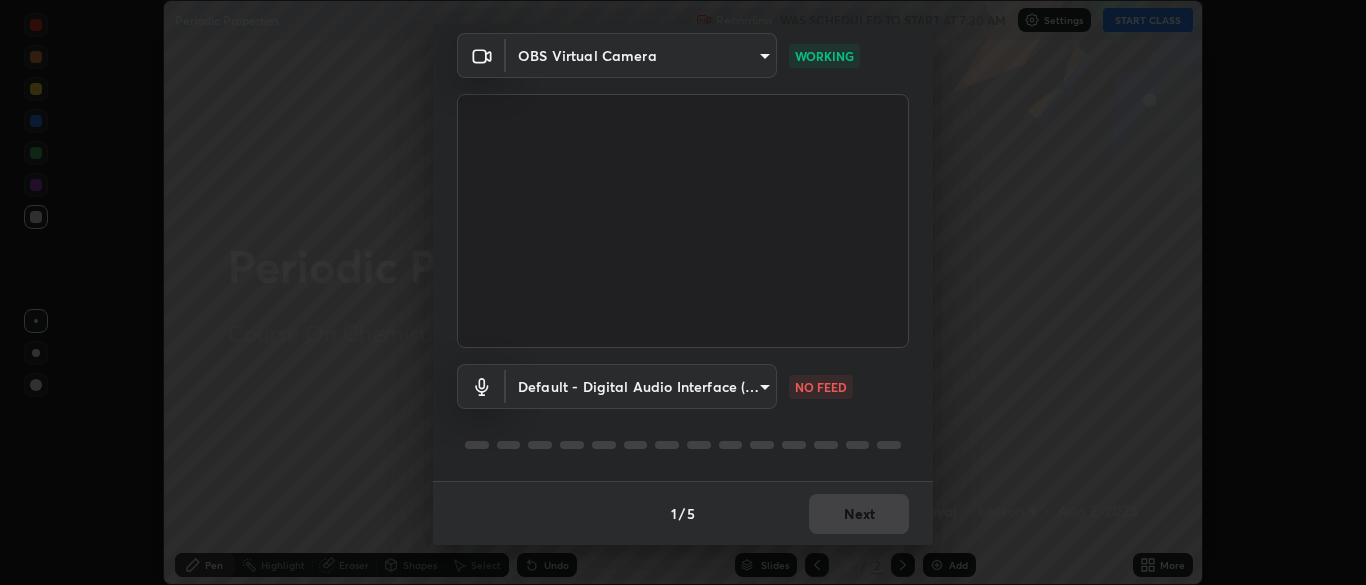 click on "Erase all Periodic Properties Recording WAS SCHEDULED TO START AT  7:30 AM Settings START CLASS Setting up your live class Periodic Properties • L9 of Course On Chemistry for JEE Growth 3 2027 [FIRST] [LAST] Pen Highlight Eraser Shapes Select Undo Slides 2 / 2 Add More No doubts shared Encourage your learners to ask a doubt for better clarity Report an issue Reason for reporting Buffering Chat not working Audio - Video sync issue Educator video quality low ​ Attach an image Report Media settings OBS Virtual Camera [HASH] WORKING Default - Digital Audio Interface (3- Cam Link 4K) default NO FEED 1 / 5 Next" at bounding box center [683, 292] 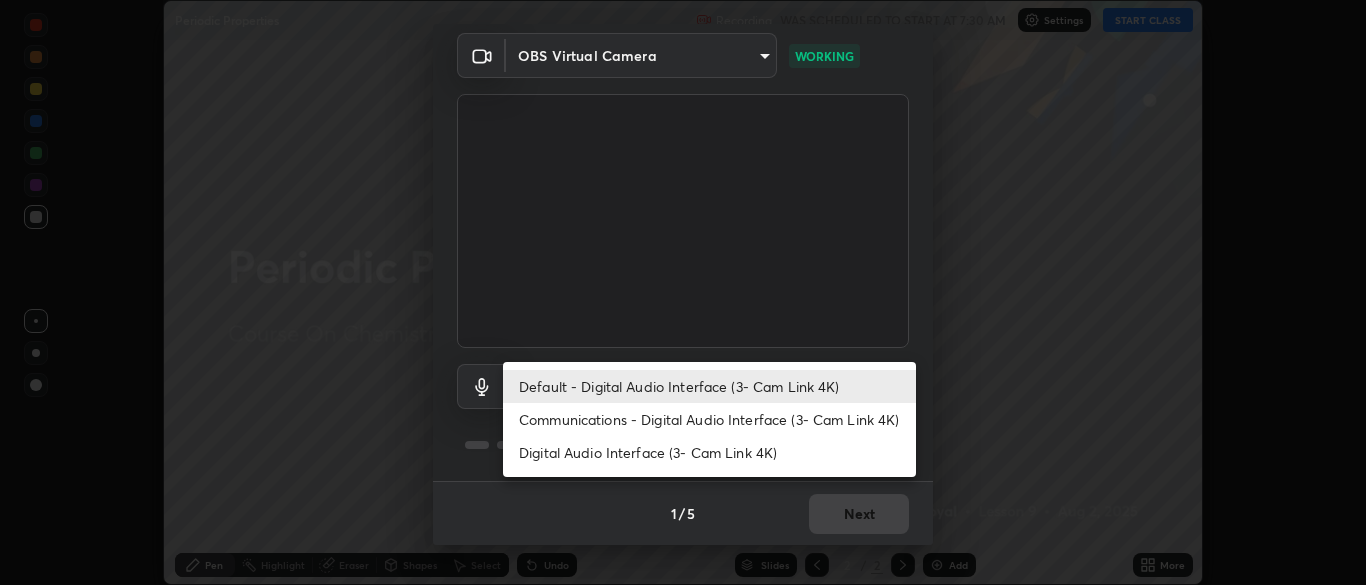 click on "Default - Digital Audio Interface (3- Cam Link 4K)" at bounding box center [709, 386] 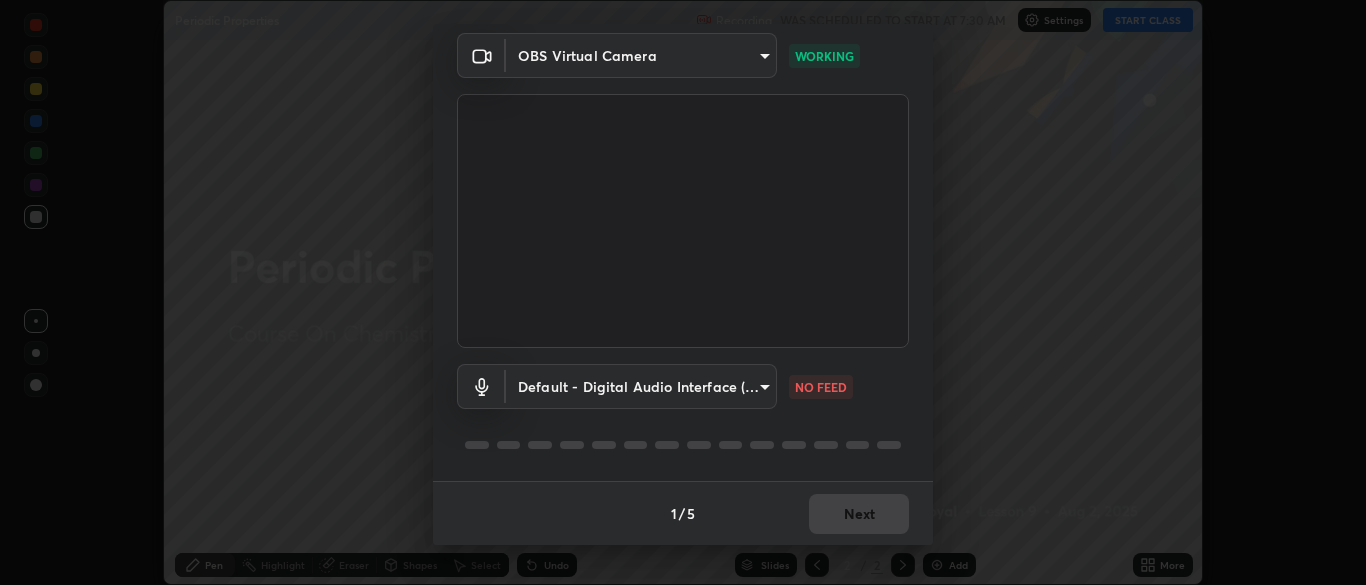 click on "Erase all Periodic Properties Recording WAS SCHEDULED TO START AT  7:30 AM Settings START CLASS Setting up your live class Periodic Properties • L9 of Course On Chemistry for JEE Growth 3 2027 [FIRST] [LAST] Pen Highlight Eraser Shapes Select Undo Slides 2 / 2 Add More No doubts shared Encourage your learners to ask a doubt for better clarity Report an issue Reason for reporting Buffering Chat not working Audio - Video sync issue Educator video quality low ​ Attach an image Report Media settings OBS Virtual Camera [HASH] WORKING Default - Digital Audio Interface (3- Cam Link 4K) default NO FEED 1 / 5 Next" at bounding box center [683, 292] 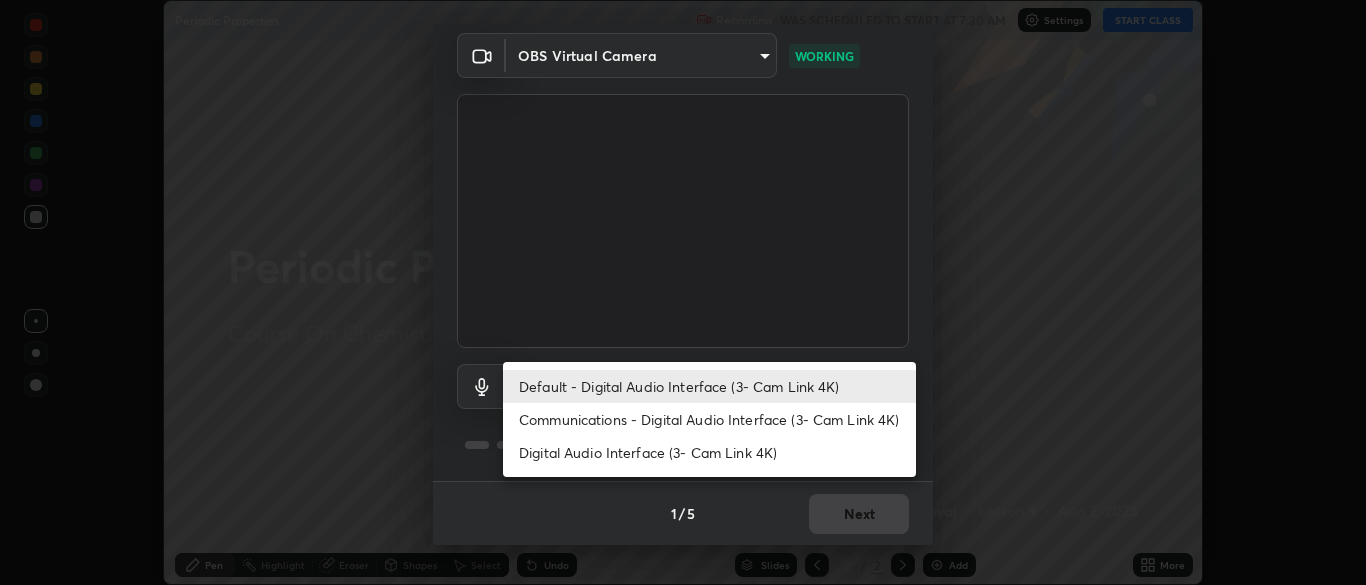 click on "Default - Digital Audio Interface (3- Cam Link 4K)" at bounding box center (709, 386) 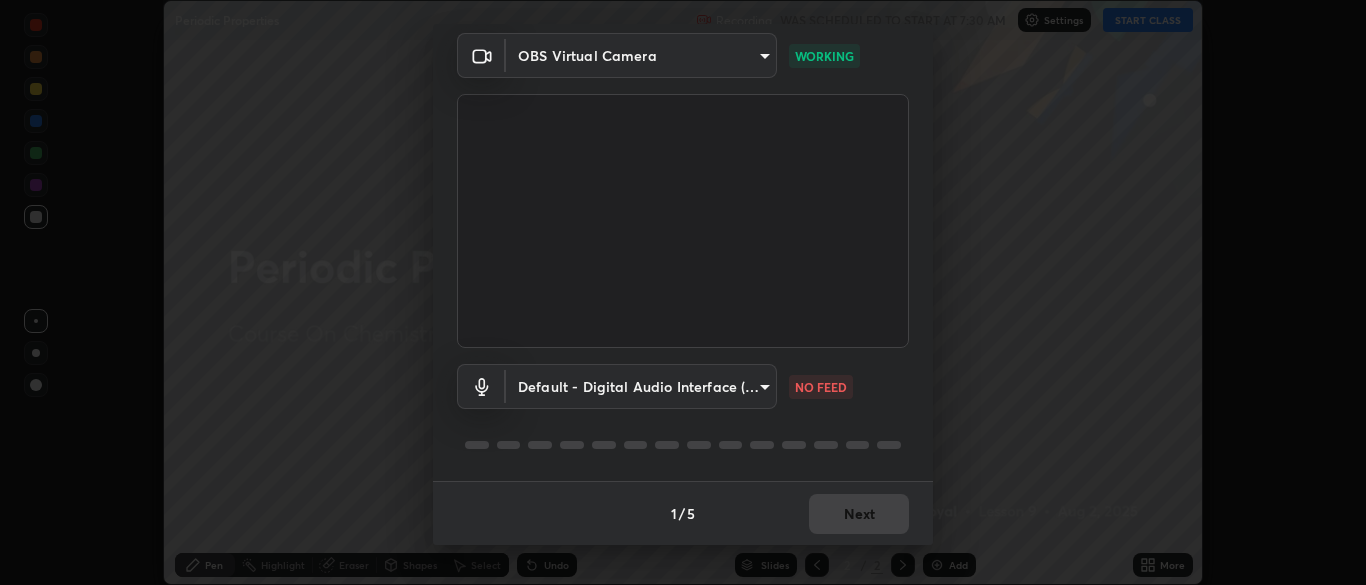 click on "Erase all Periodic Properties Recording WAS SCHEDULED TO START AT  7:30 AM Settings START CLASS Setting up your live class Periodic Properties • L9 of Course On Chemistry for JEE Growth 3 2027 [FIRST] [LAST] Pen Highlight Eraser Shapes Select Undo Slides 2 / 2 Add More No doubts shared Encourage your learners to ask a doubt for better clarity Report an issue Reason for reporting Buffering Chat not working Audio - Video sync issue Educator video quality low ​ Attach an image Report Media settings OBS Virtual Camera [HASH] WORKING Default - Digital Audio Interface (3- Cam Link 4K) default NO FEED 1 / 5 Next" at bounding box center (683, 292) 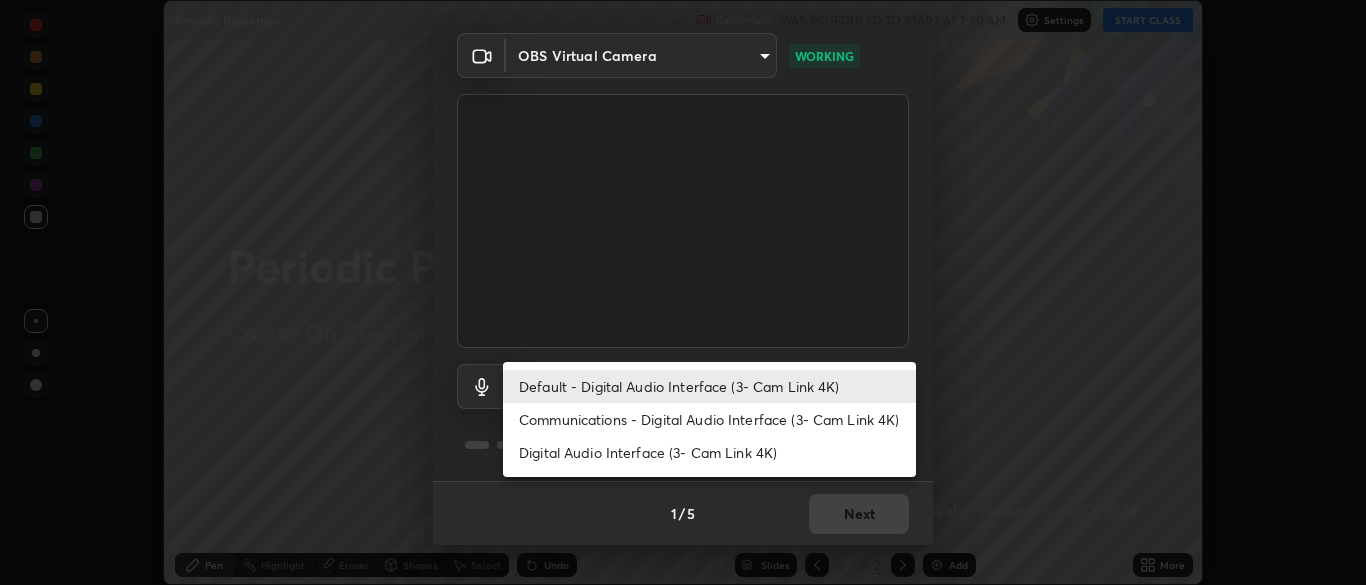 click on "Communications - Digital Audio Interface (3- Cam Link 4K)" at bounding box center (709, 419) 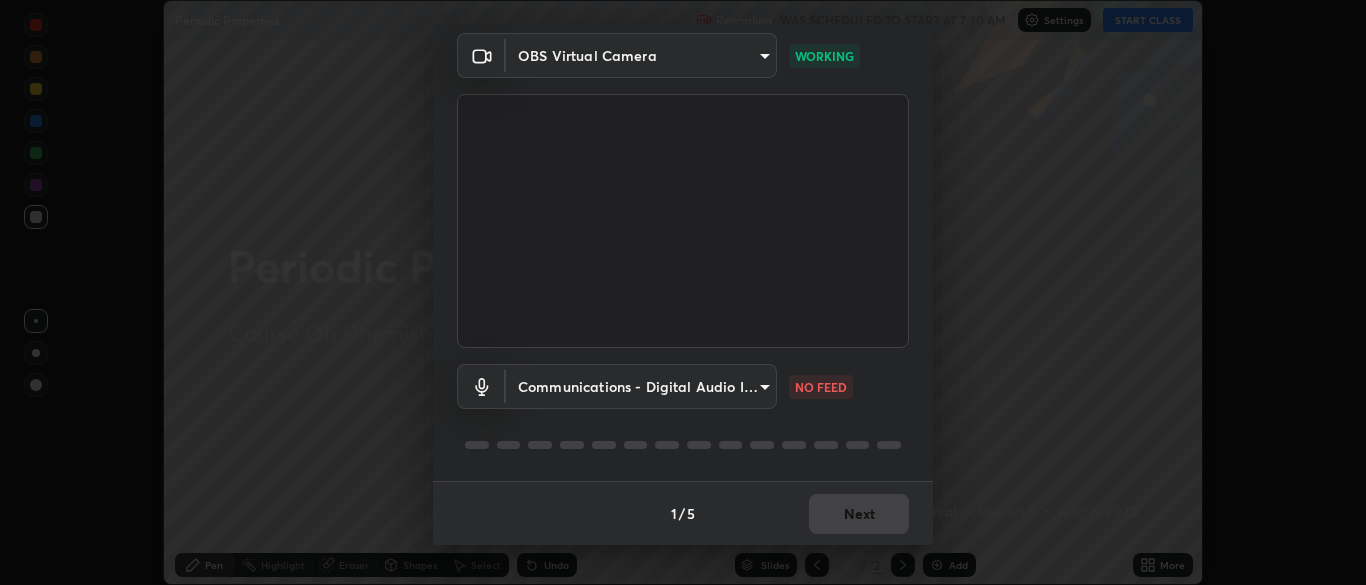 click on "Erase all Periodic Properties Recording WAS SCHEDULED TO START AT  7:30 AM Settings START CLASS Setting up your live class Periodic Properties • L9 of Course On Chemistry for JEE Growth 3 2027 [FIRST] [LAST] Pen Highlight Eraser Shapes Select Undo Slides 2 / 2 Add More No doubts shared Encourage your learners to ask a doubt for better clarity Report an issue Reason for reporting Buffering Chat not working Audio - Video sync issue Educator video quality low ​ Attach an image Report Media settings OBS Virtual Camera [HASH] WORKING Communications - Digital Audio Interface (3- Cam Link 4K) communications NO FEED 1 / 5 Next" at bounding box center (683, 292) 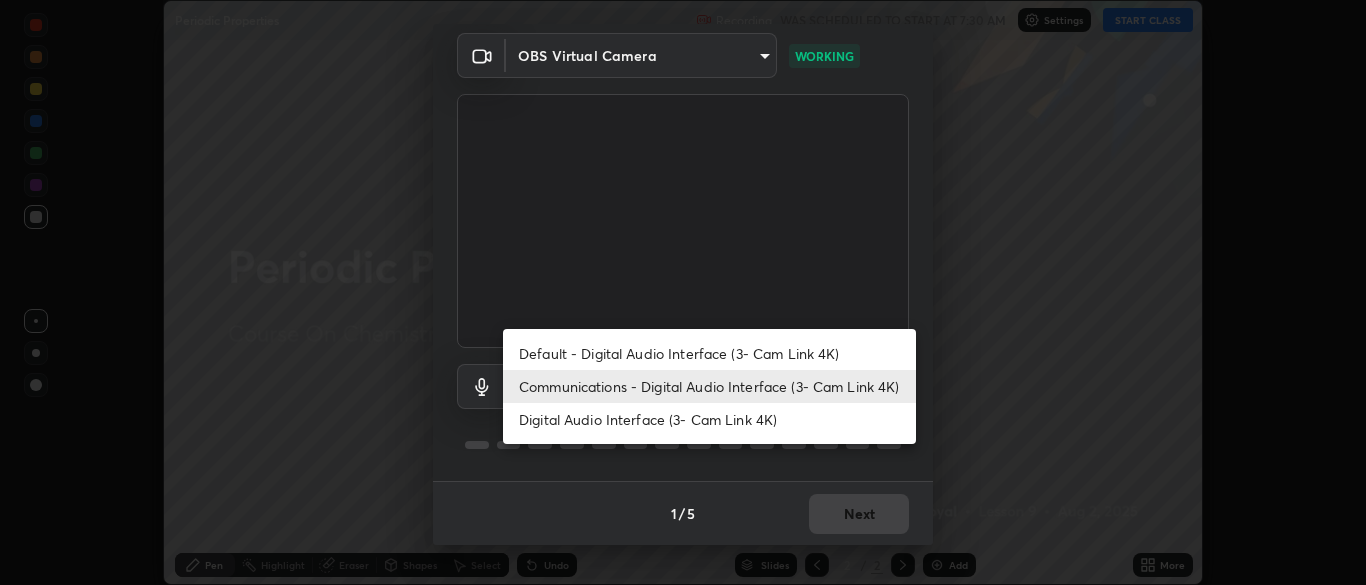 click on "Digital Audio Interface (3- Cam Link 4K)" at bounding box center (709, 419) 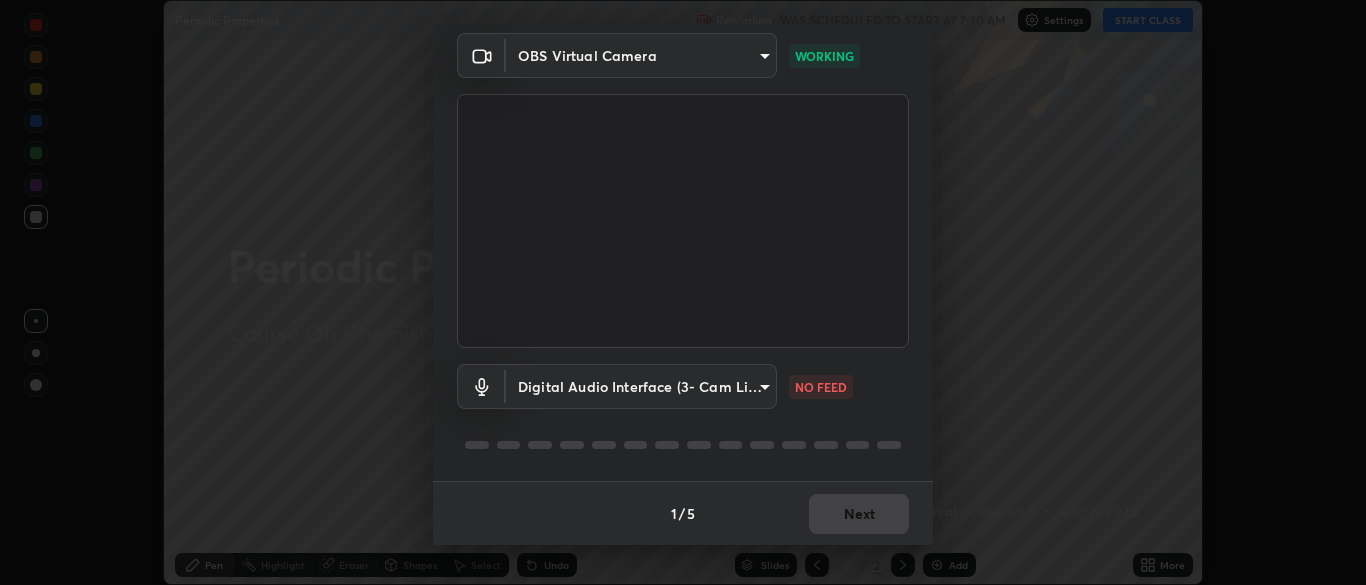click on "Erase all Periodic Properties Recording WAS SCHEDULED TO START AT  7:30 AM Settings START CLASS Setting up your live class Periodic Properties • L9 of Course On Chemistry for JEE Growth 3 2027 [FIRST] [LAST] Pen Highlight Eraser Shapes Select Undo Slides 2 / 2 Add More No doubts shared Encourage your learners to ask a doubt for better clarity Report an issue Reason for reporting Buffering Chat not working Audio - Video sync issue Educator video quality low ​ Attach an image Report Media settings OBS Virtual Camera [HASH] WORKING Digital Audio Interface (3- Cam Link 4K) [HASH] NO FEED 1 / 5 Next" at bounding box center (683, 292) 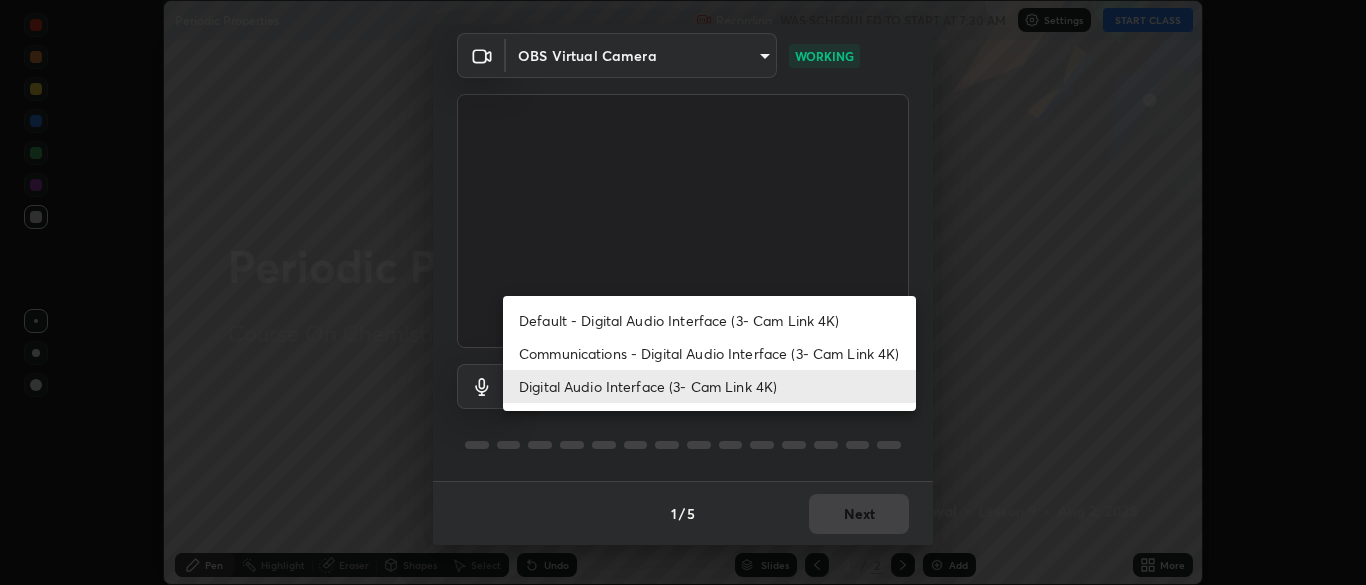 click at bounding box center [683, 292] 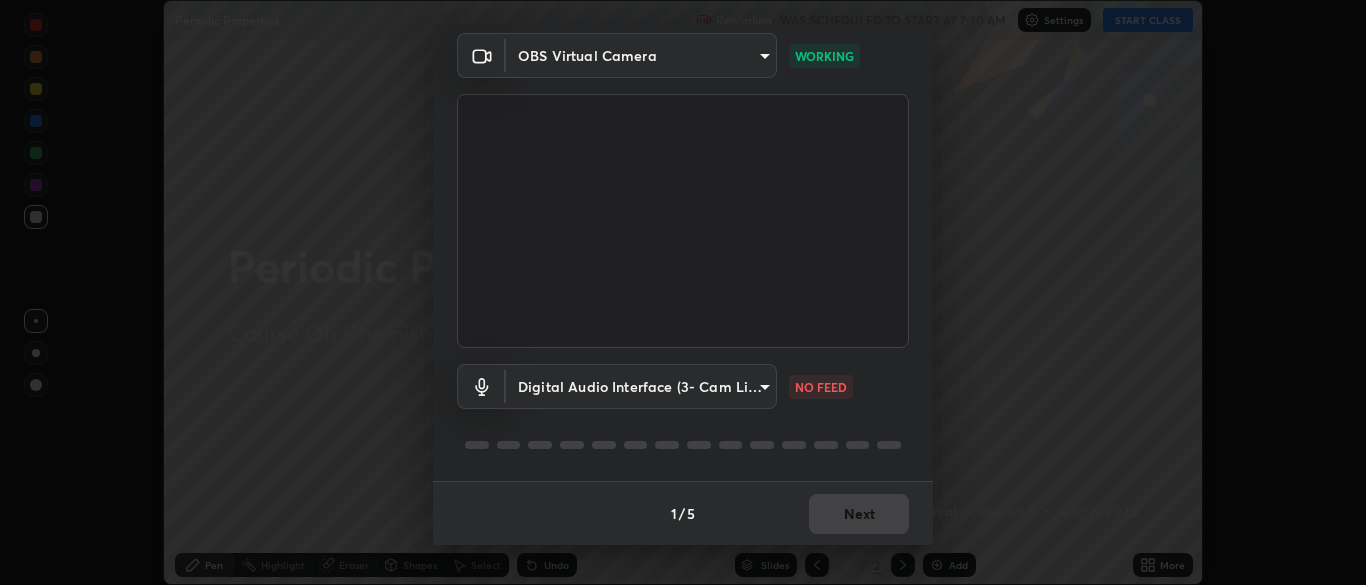 click on "Erase all Periodic Properties Recording WAS SCHEDULED TO START AT  7:30 AM Settings START CLASS Setting up your live class Periodic Properties • L9 of Course On Chemistry for JEE Growth 3 2027 [FIRST] [LAST] Pen Highlight Eraser Shapes Select Undo Slides 2 / 2 Add More No doubts shared Encourage your learners to ask a doubt for better clarity Report an issue Reason for reporting Buffering Chat not working Audio - Video sync issue Educator video quality low ​ Attach an image Report Media settings OBS Virtual Camera [HASH] WORKING Digital Audio Interface (3- Cam Link 4K) [HASH] NO FEED 1 / 5 Next" at bounding box center (683, 292) 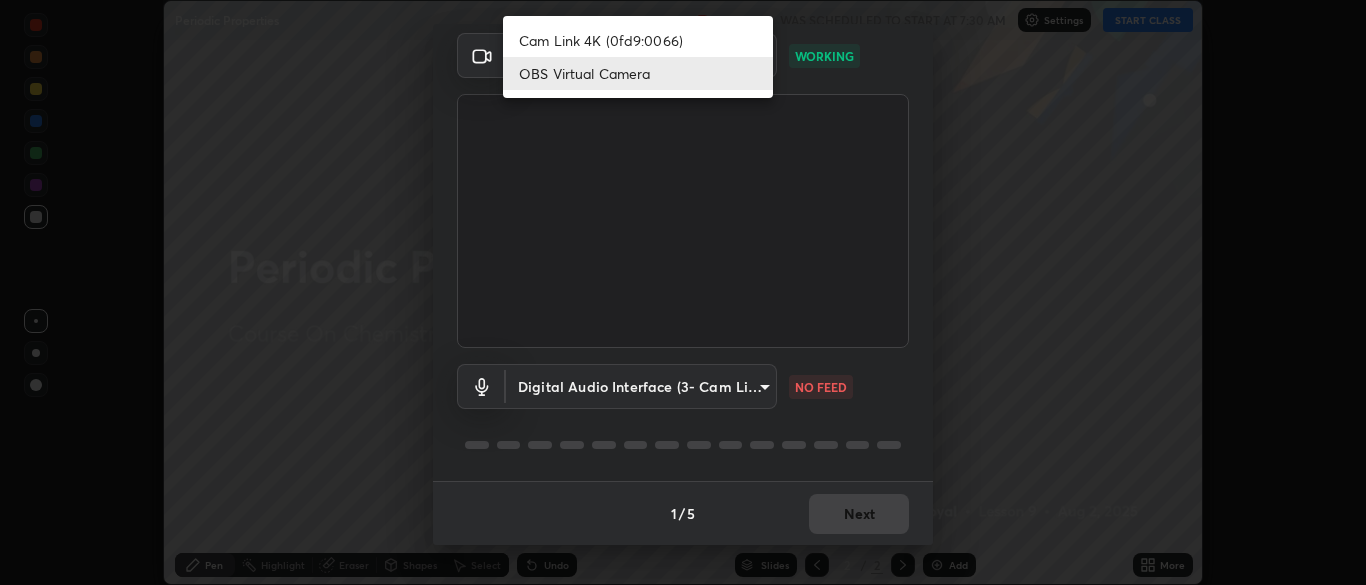 click on "Cam Link 4K (0fd9:0066)" at bounding box center (638, 40) 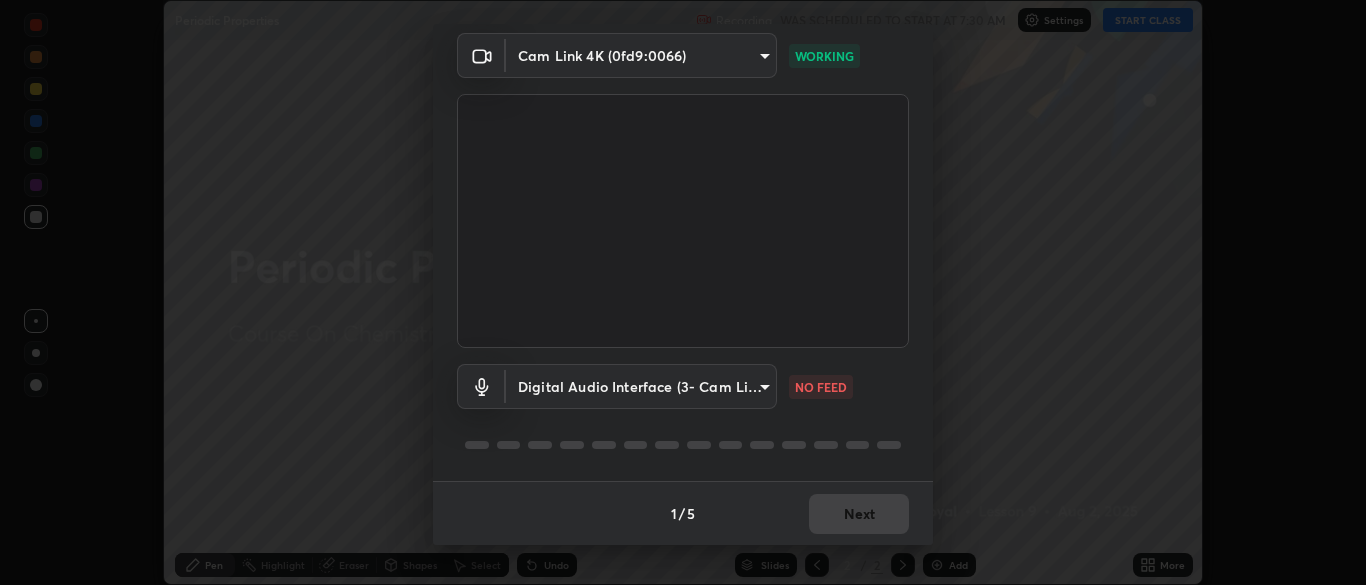 click on "Erase all Periodic Properties Recording WAS SCHEDULED TO START AT  7:30 AM Settings START CLASS Setting up your live class Periodic Properties • L9 of Course On Chemistry for JEE Growth 3 2027 [FIRST] [LAST] Pen Highlight Eraser Shapes Select Undo Slides 2 / 2 Add More No doubts shared Encourage your learners to ask a doubt for better clarity Report an issue Reason for reporting Buffering Chat not working Audio - Video sync issue Educator video quality low ​ Attach an image Report Media settings Cam Link 4K ([HASH]) [HASH] WORKING Digital Audio Interface (3- Cam Link 4K) [HASH] NO FEED 1 / 5 Next" at bounding box center [683, 292] 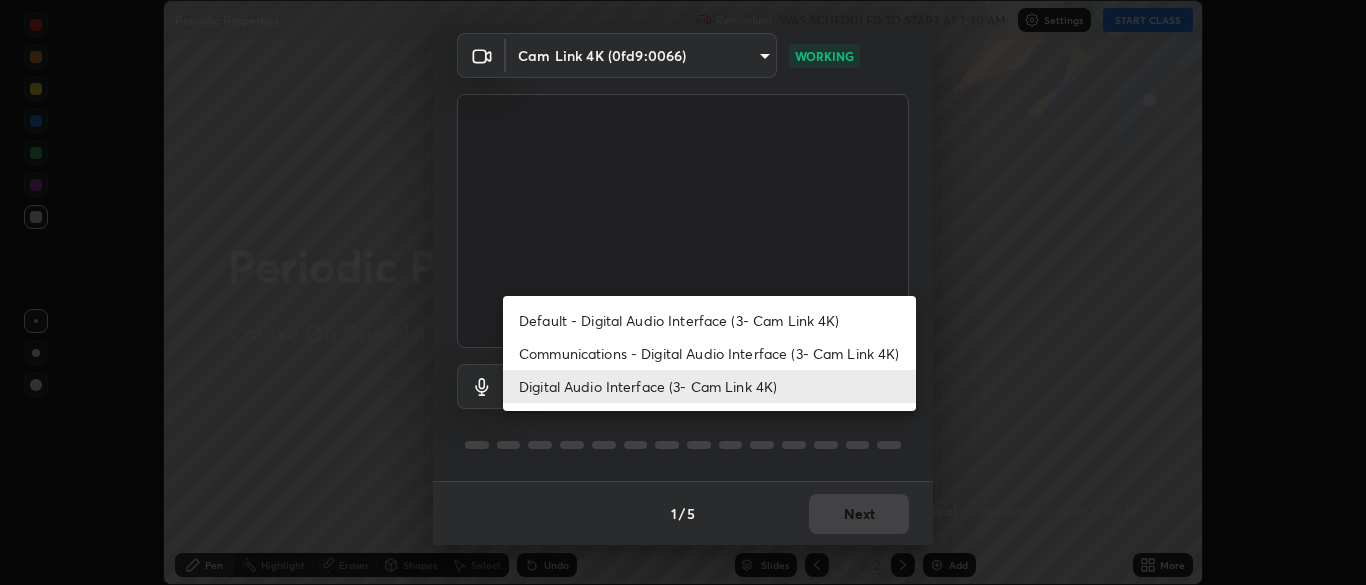 click on "Communications - Digital Audio Interface (3- Cam Link 4K)" at bounding box center [709, 353] 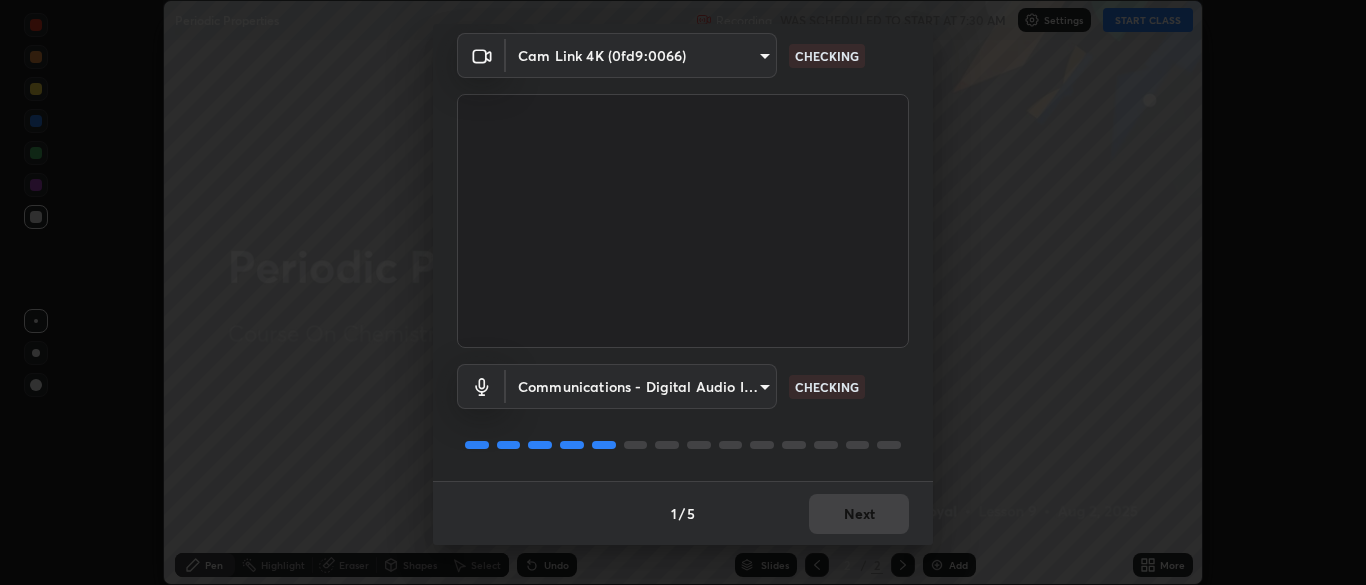 click on "Erase all Periodic Properties Recording WAS SCHEDULED TO START AT  7:30 AM Settings START CLASS Setting up your live class Periodic Properties • L9 of Course On Chemistry for JEE Growth 3 2027 [FIRST] [LAST] Pen Highlight Eraser Shapes Select Undo Slides 2 / 2 Add More No doubts shared Encourage your learners to ask a doubt for better clarity Report an issue Reason for reporting Buffering Chat not working Audio - Video sync issue Educator video quality low ​ Attach an image Report Media settings Cam Link 4K ([HASH]) [HASH] CHECKING Communications - Digital Audio Interface (3- Cam Link 4K) communications CHECKING 1 / 5 Next" at bounding box center (683, 292) 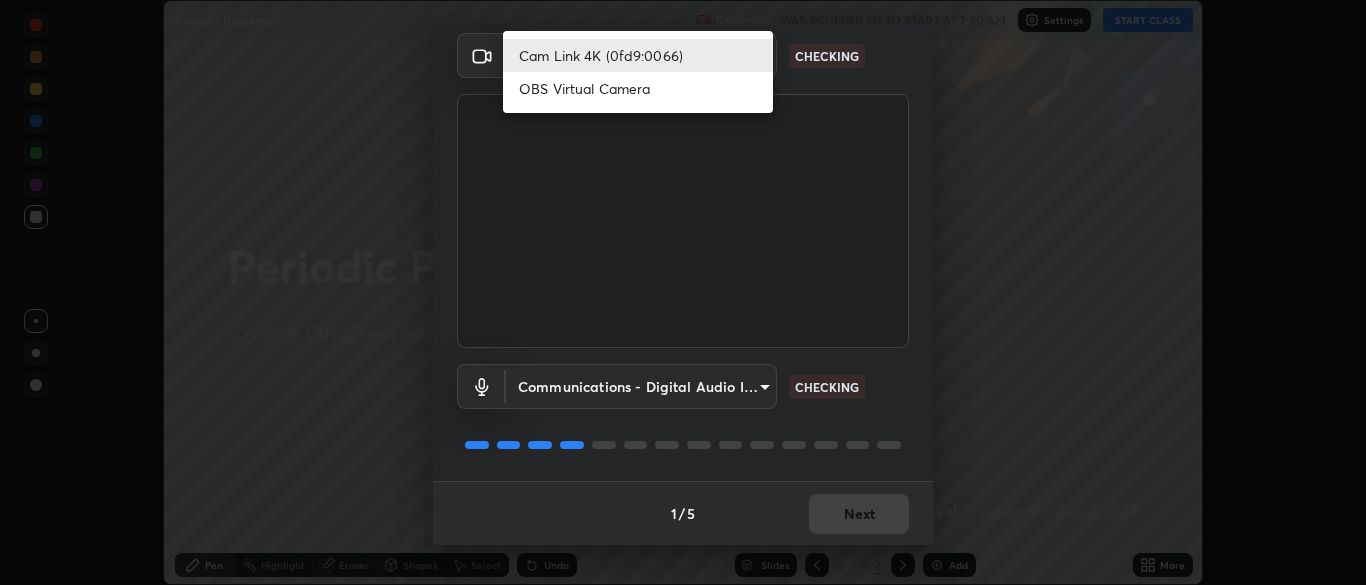 click on "OBS Virtual Camera" at bounding box center (638, 88) 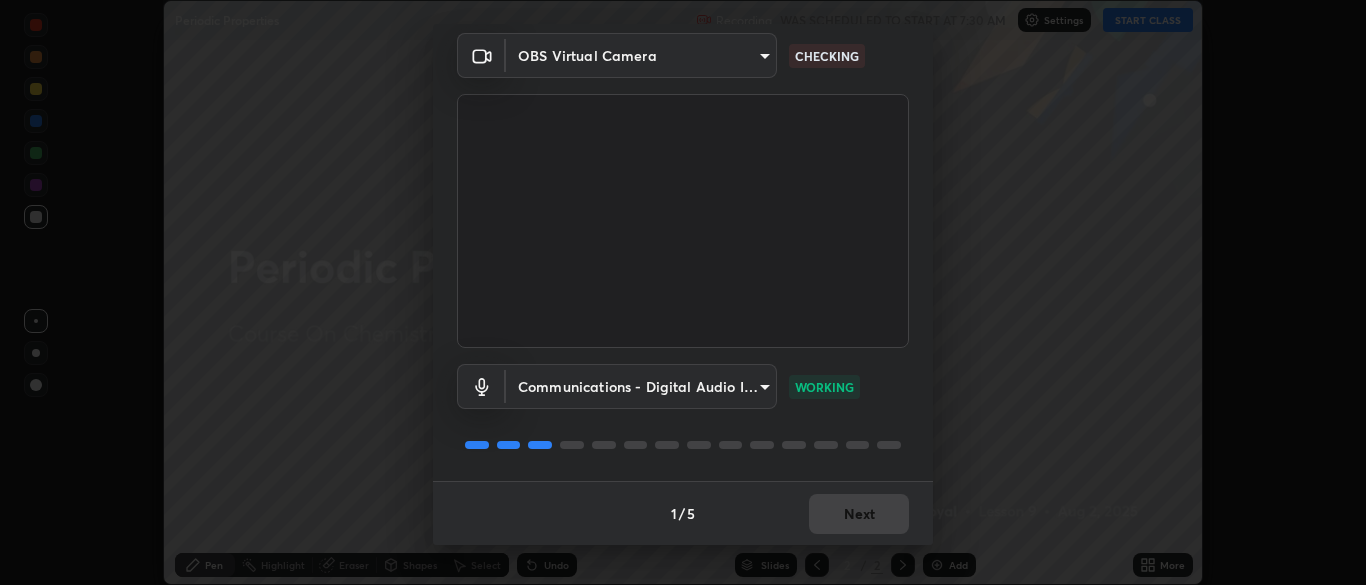 click on "1 / 5 Next" at bounding box center (683, 513) 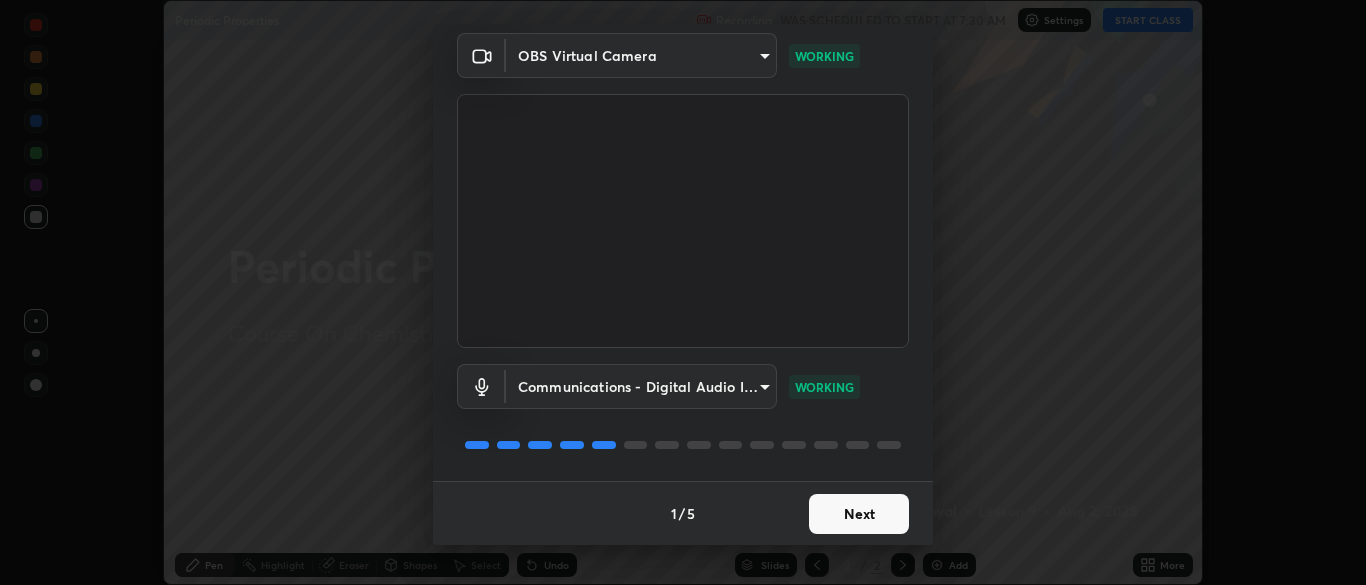 click on "Next" at bounding box center (859, 514) 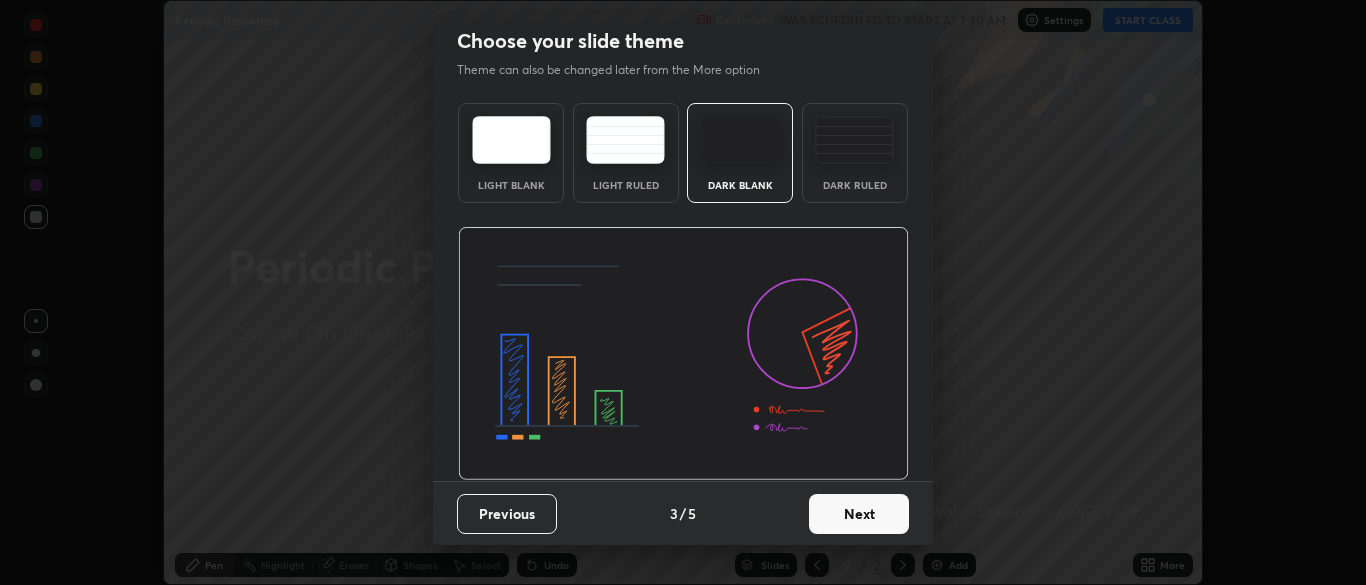 scroll, scrollTop: 0, scrollLeft: 0, axis: both 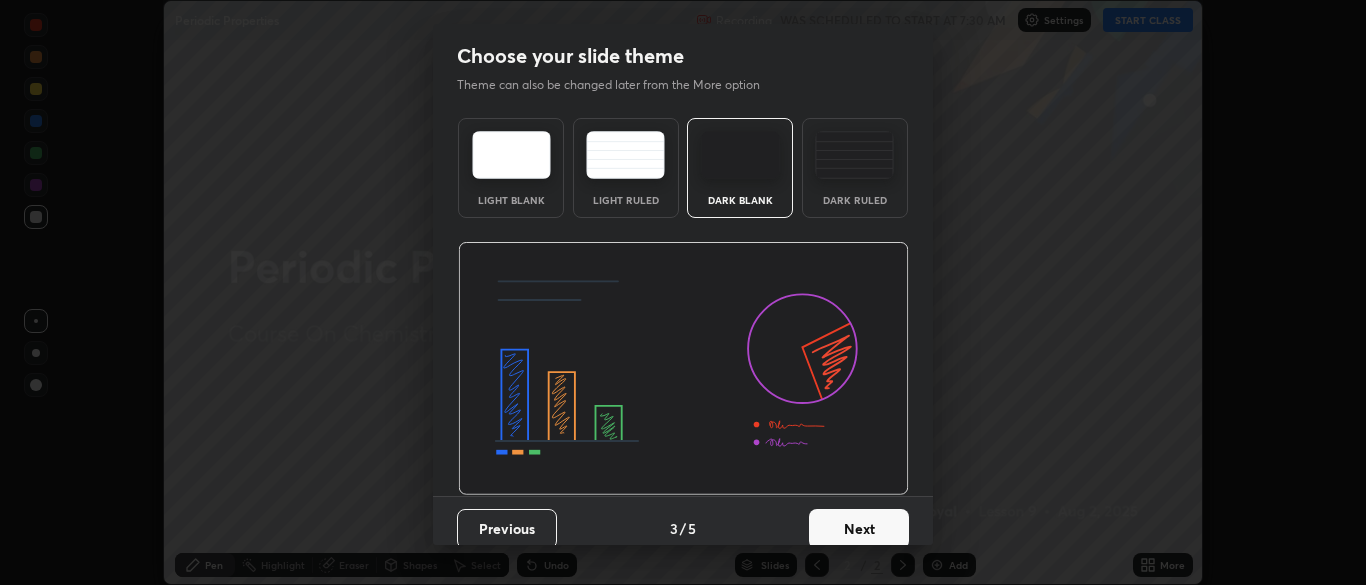 click on "Next" at bounding box center [859, 529] 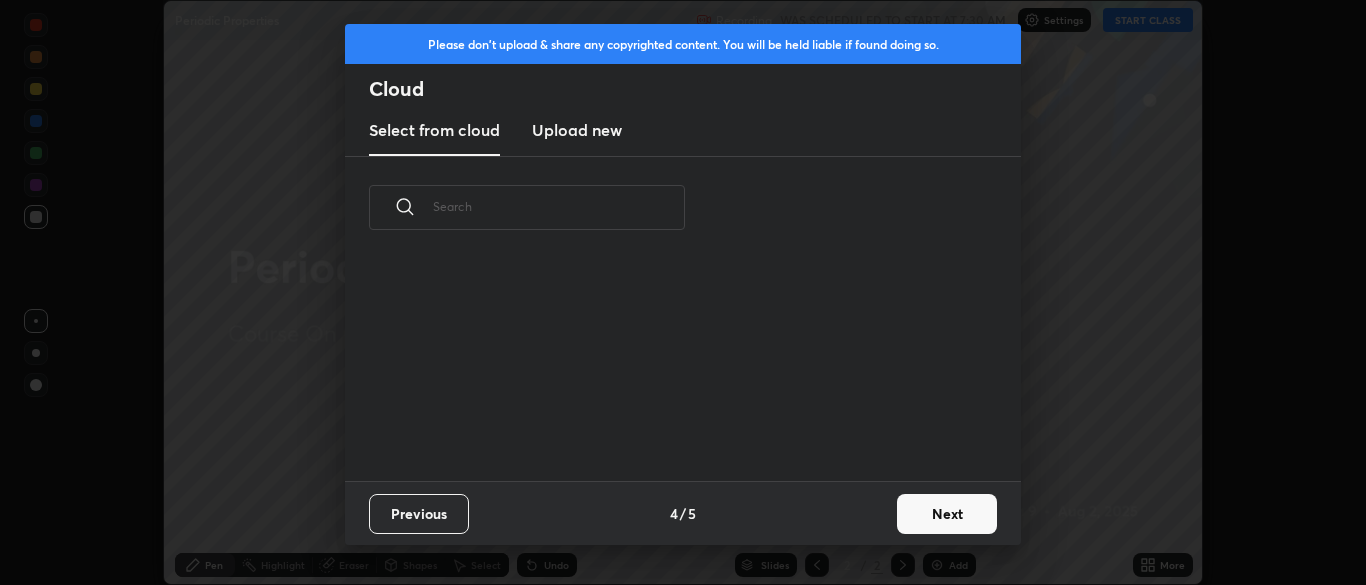 click on "Previous 4 / 5 Next" at bounding box center (683, 513) 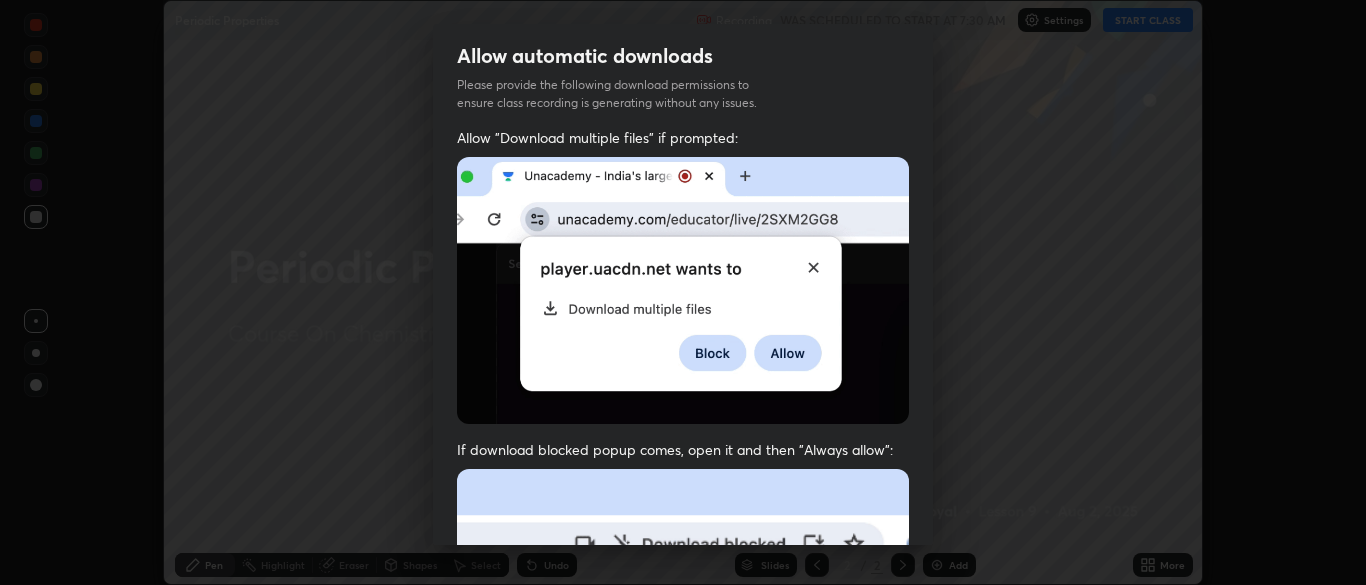 click at bounding box center [683, 290] 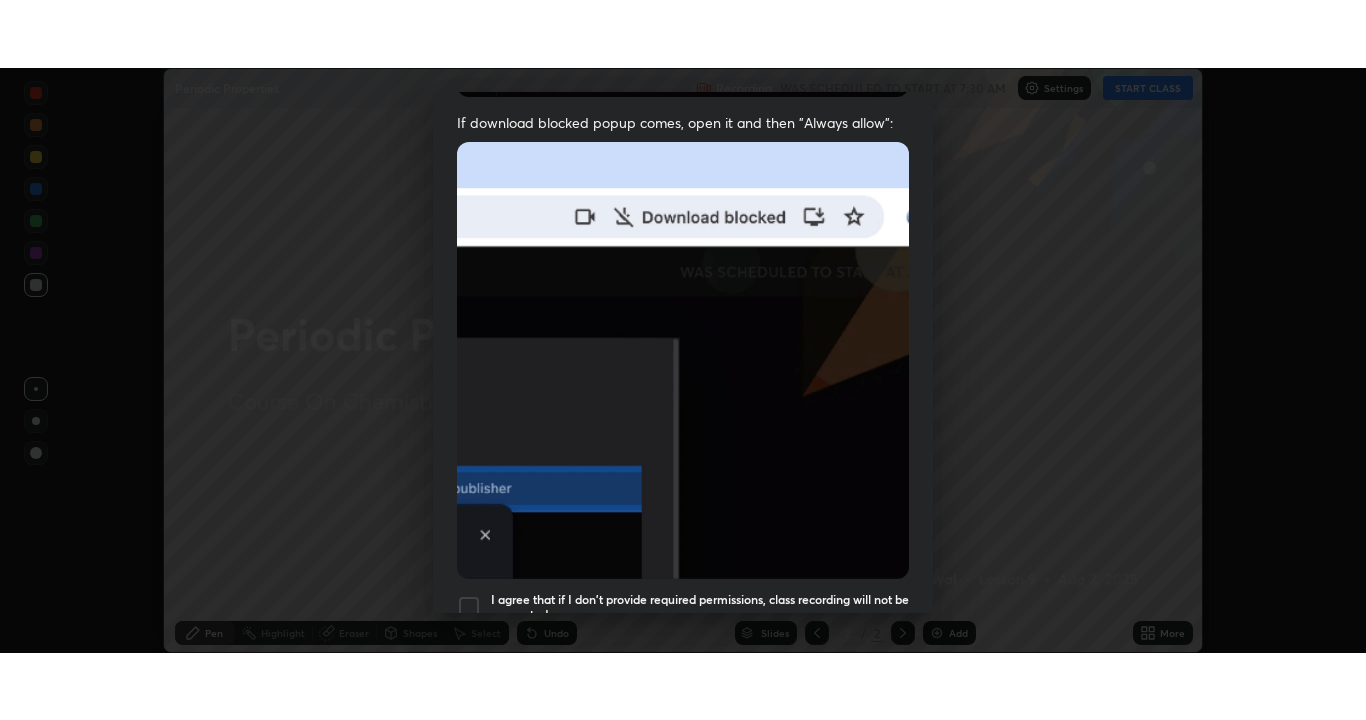 scroll, scrollTop: 479, scrollLeft: 0, axis: vertical 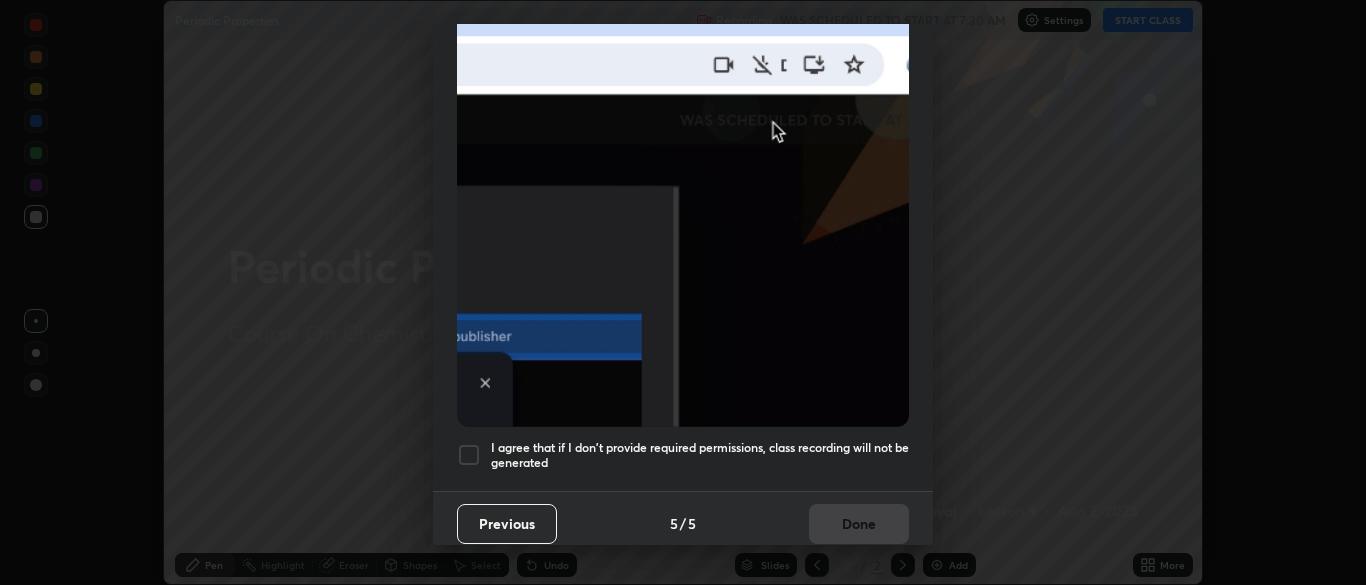 click at bounding box center (469, 455) 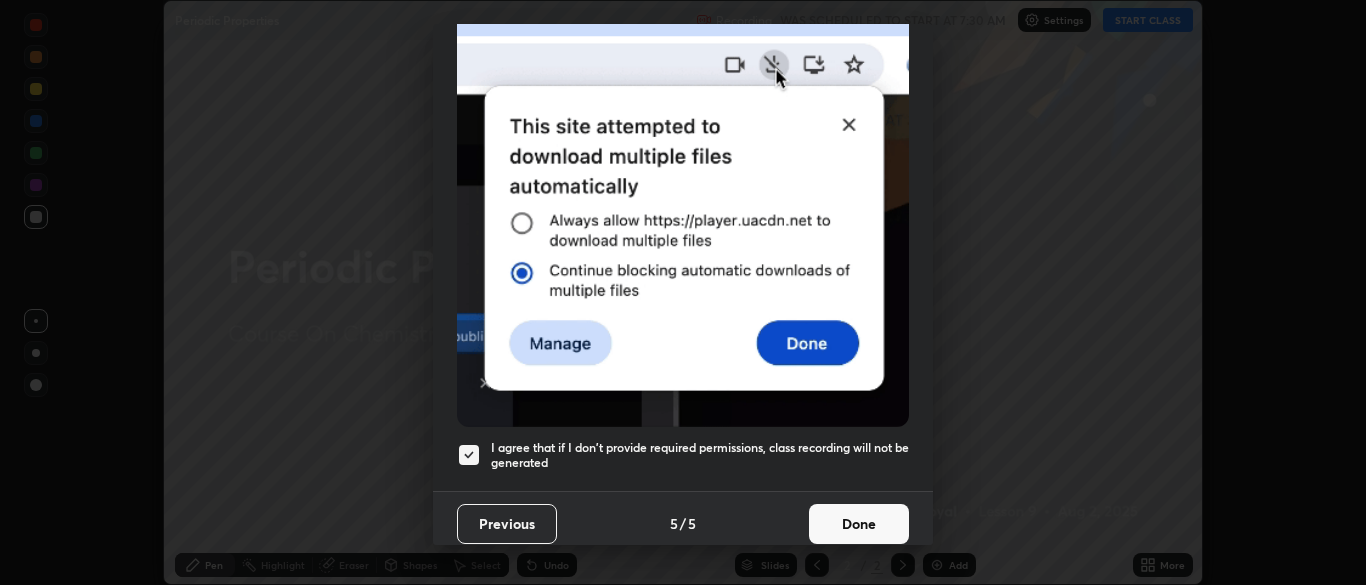 click on "Done" at bounding box center (859, 524) 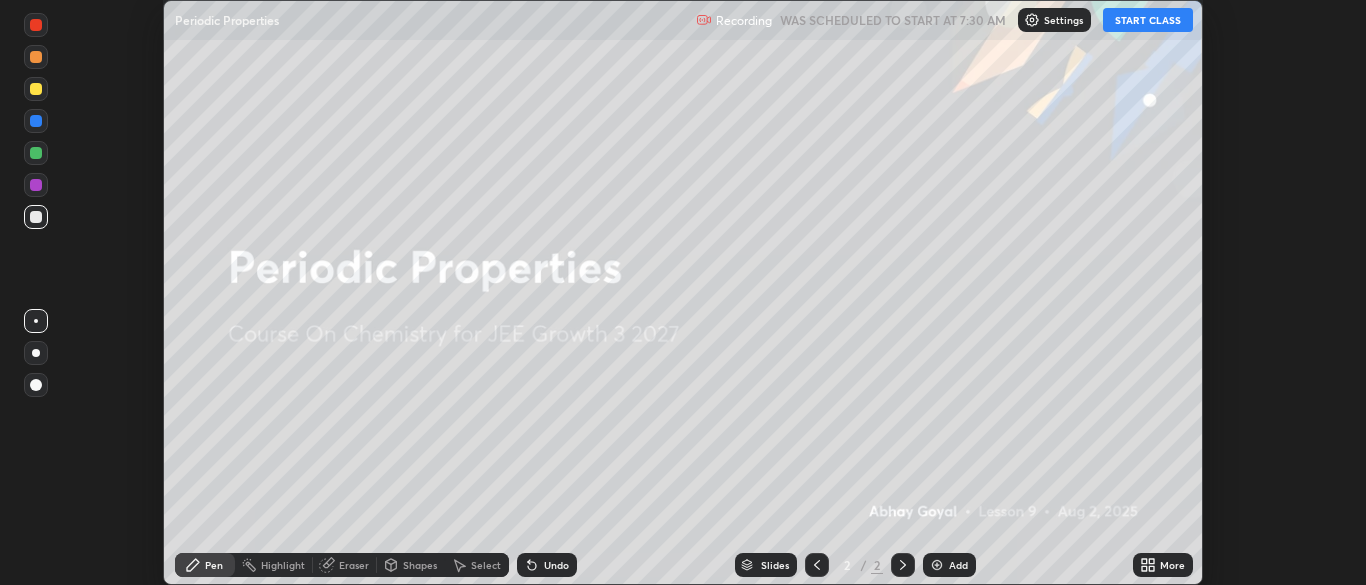 click 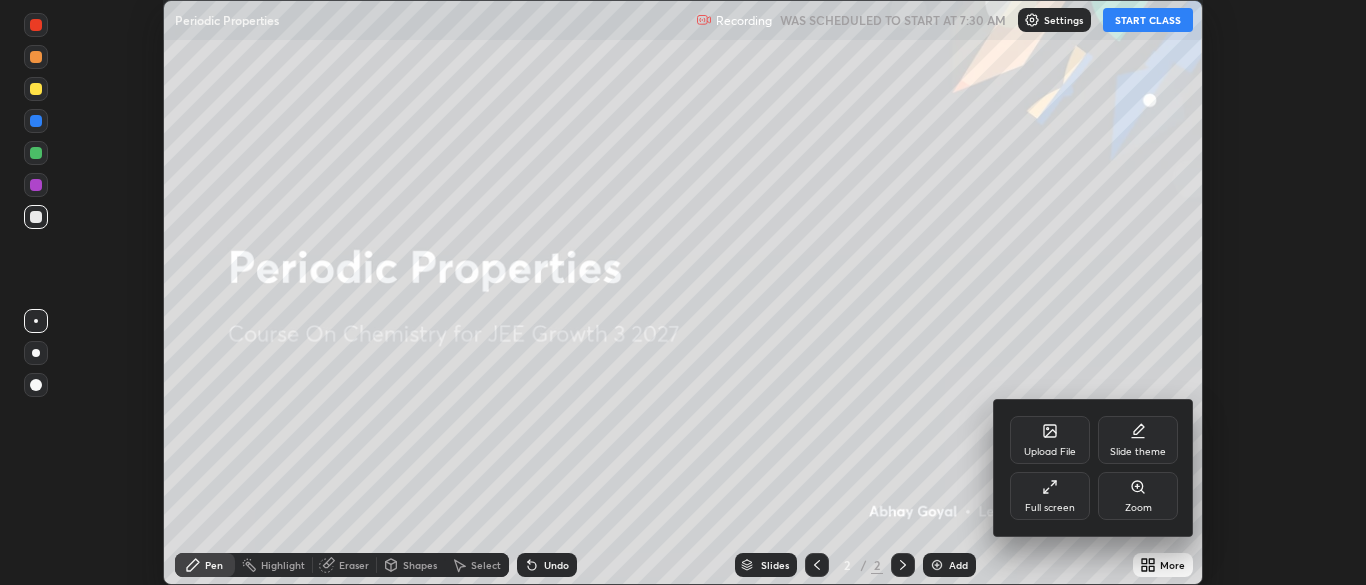 click on "Full screen" at bounding box center [1050, 508] 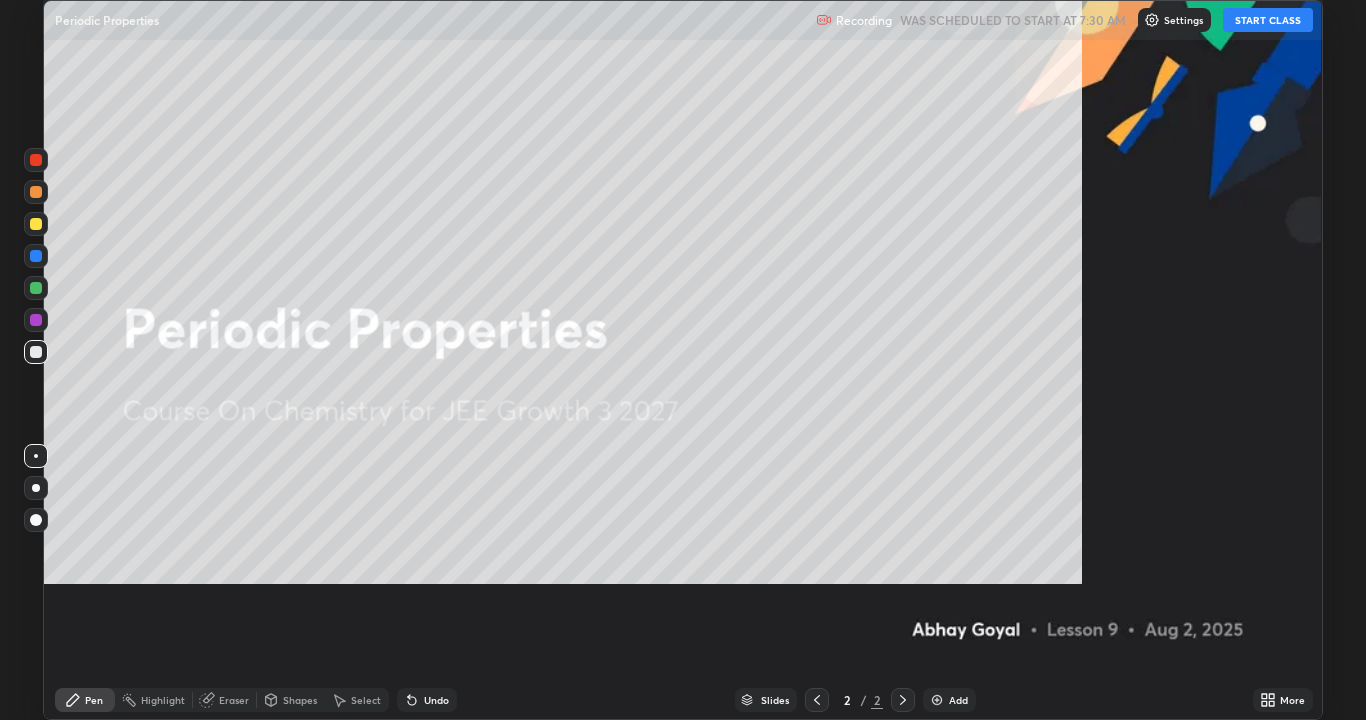scroll, scrollTop: 99280, scrollLeft: 98634, axis: both 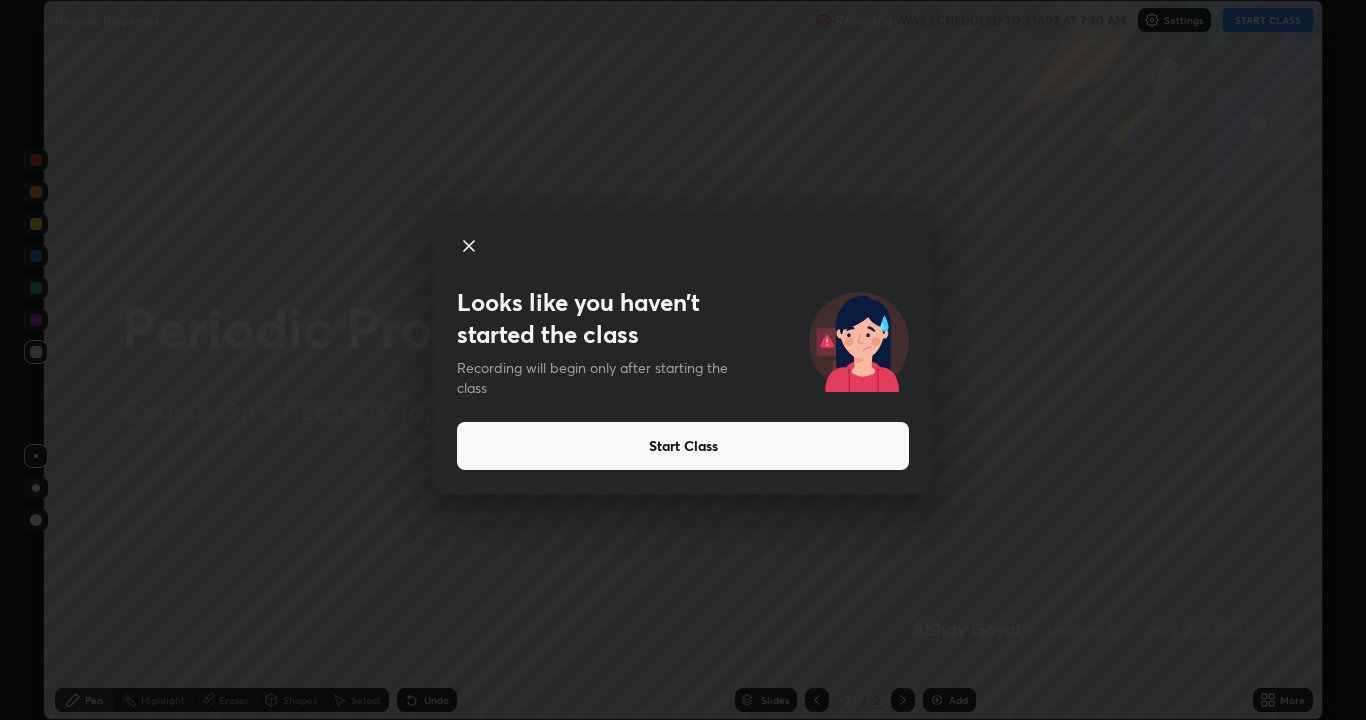 click 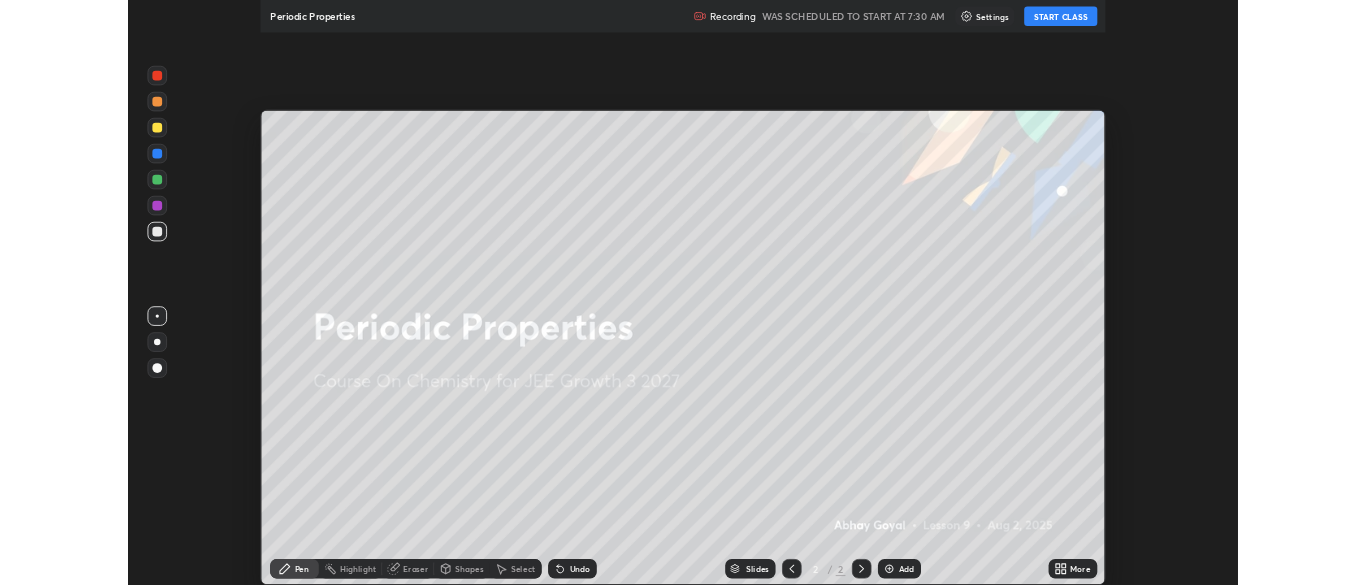 scroll, scrollTop: 585, scrollLeft: 1366, axis: both 